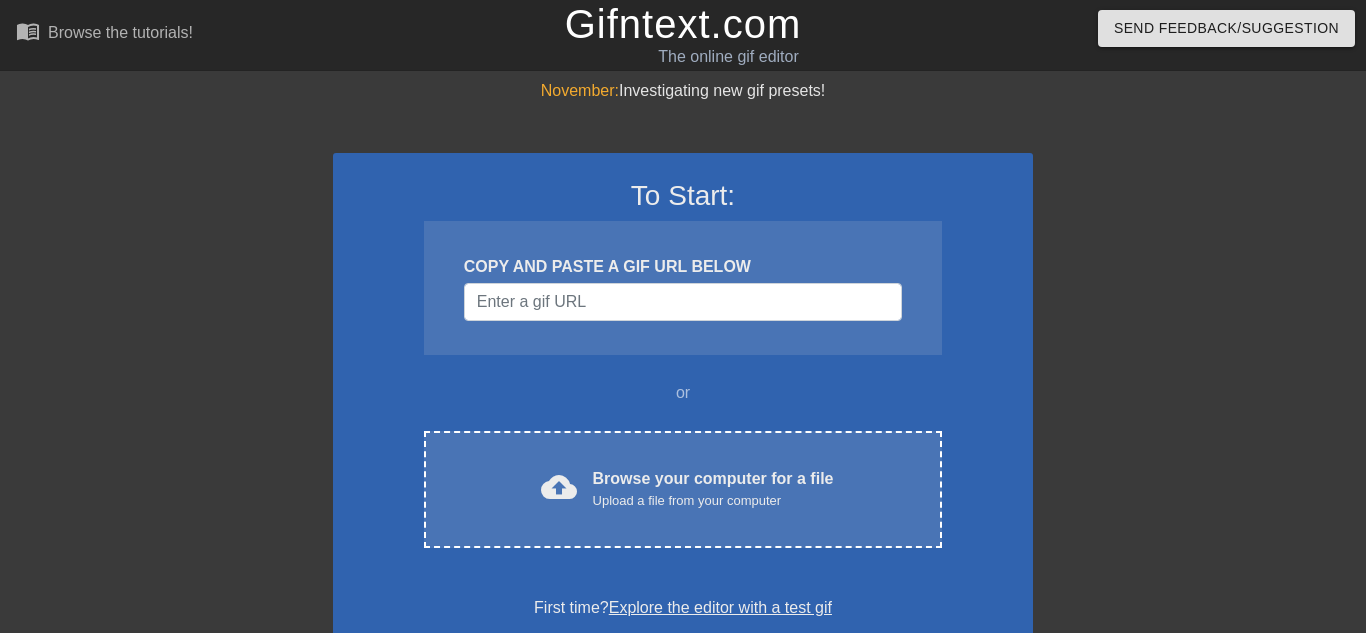 scroll, scrollTop: 0, scrollLeft: 0, axis: both 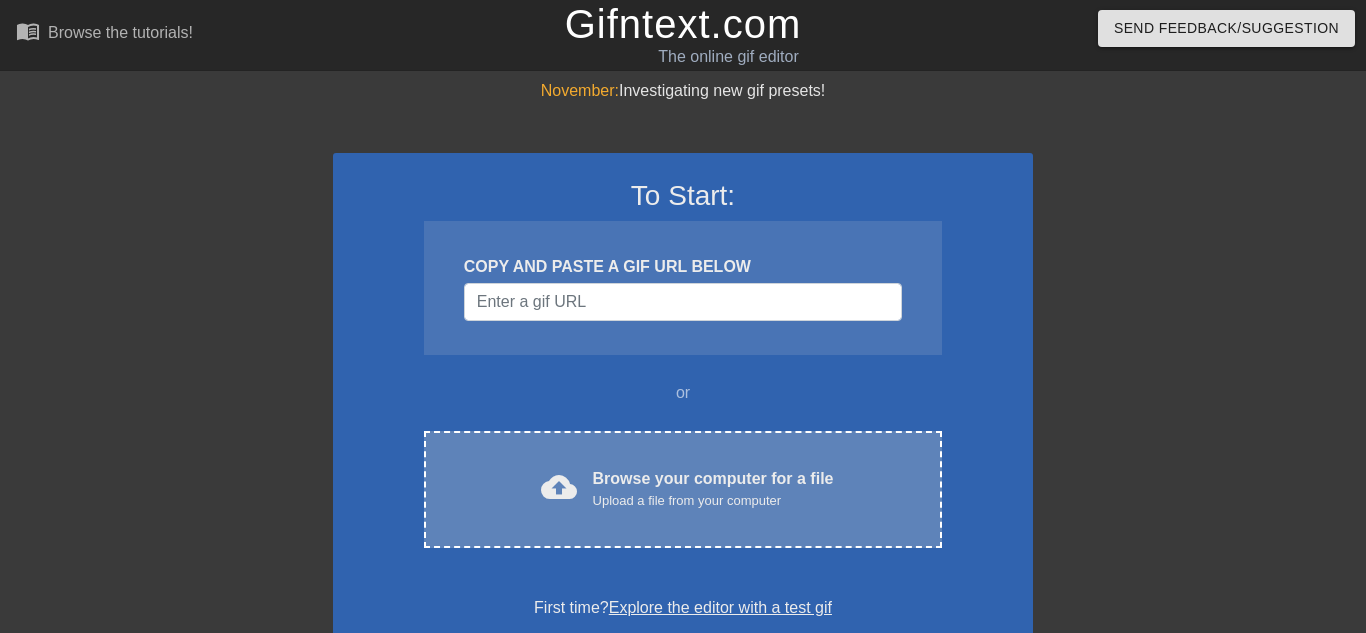 click on "cloud_upload Browse your computer for a file Upload a file from your computer Choose files" at bounding box center [683, 489] 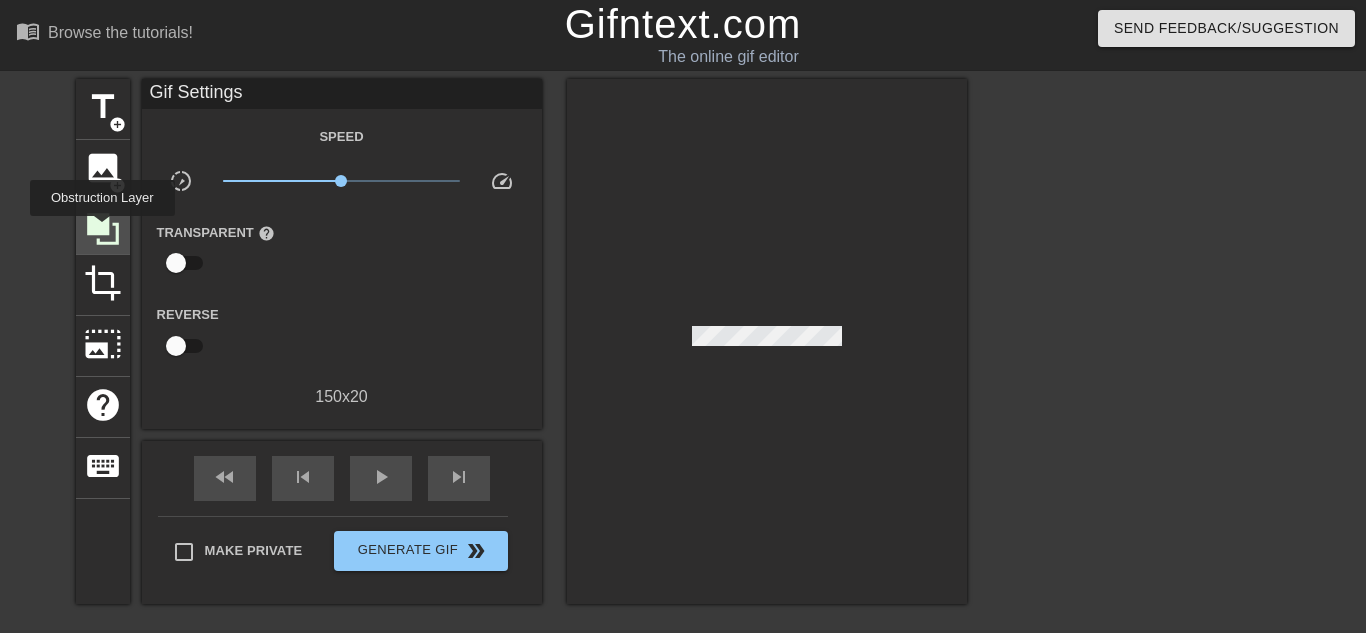 click 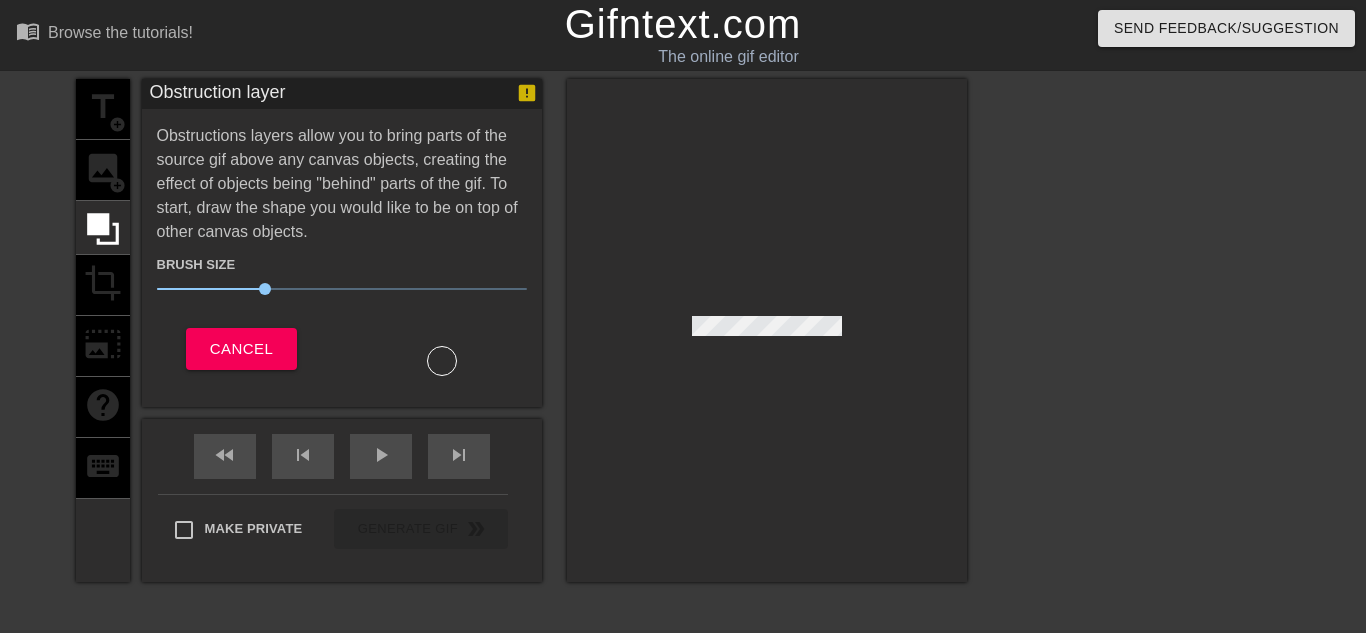 click on "title add_circle image add_circle crop photo_size_select_large help keyboard" at bounding box center [103, 330] 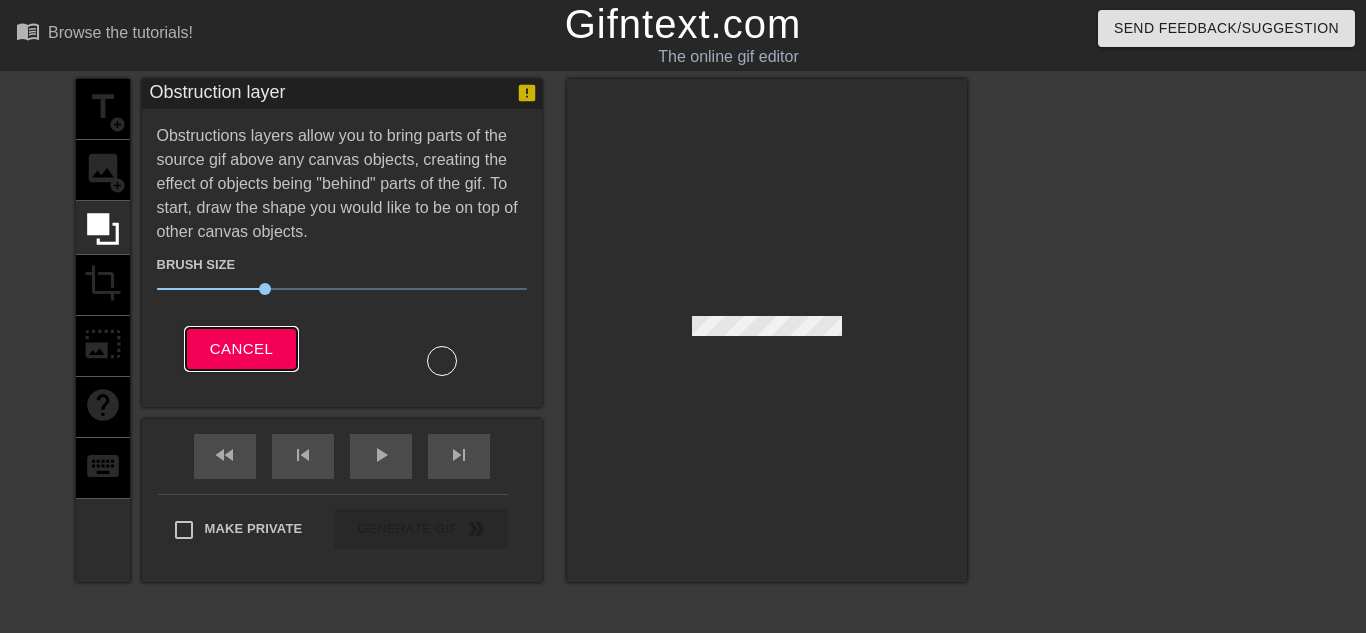 click on "Cancel" at bounding box center (241, 349) 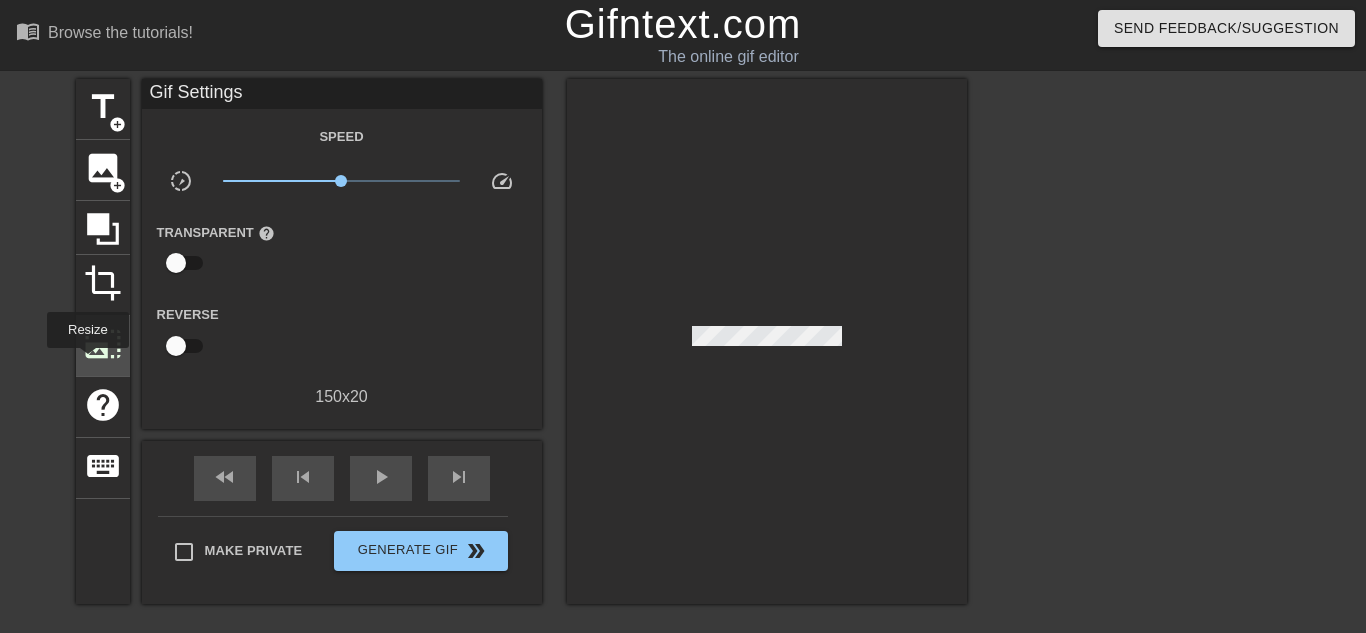 click on "photo_size_select_large" at bounding box center (103, 344) 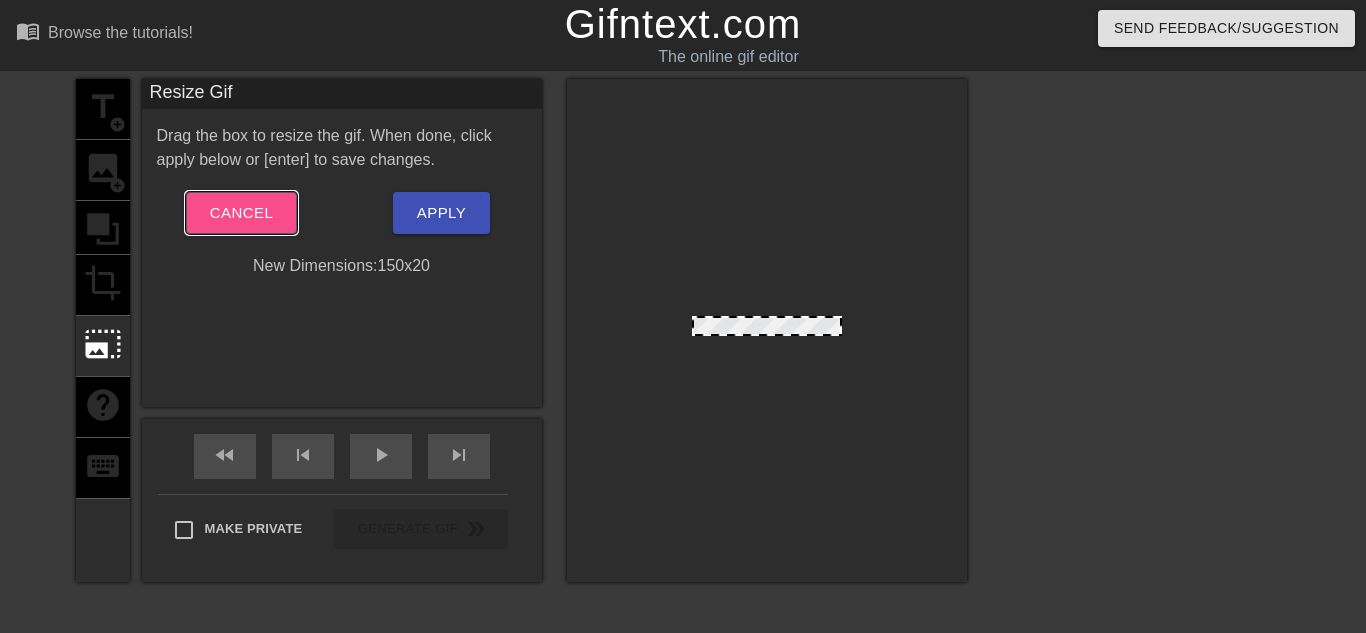 click on "Cancel" at bounding box center [241, 213] 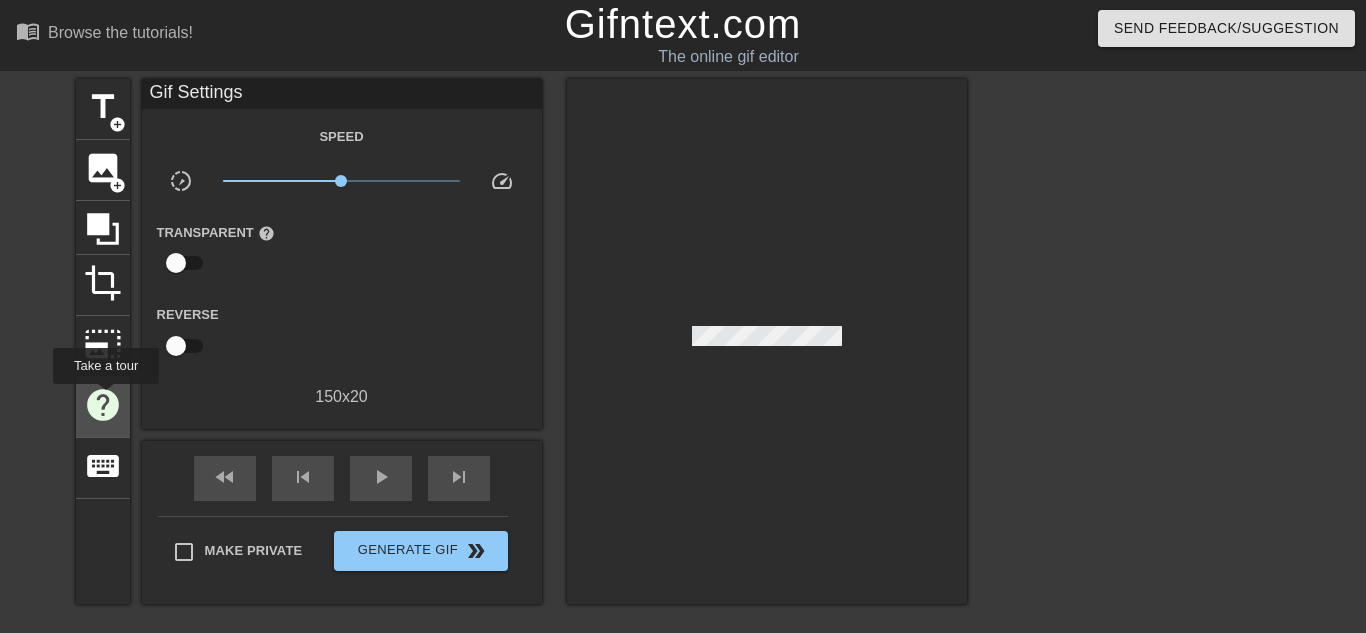 click on "help" at bounding box center (103, 405) 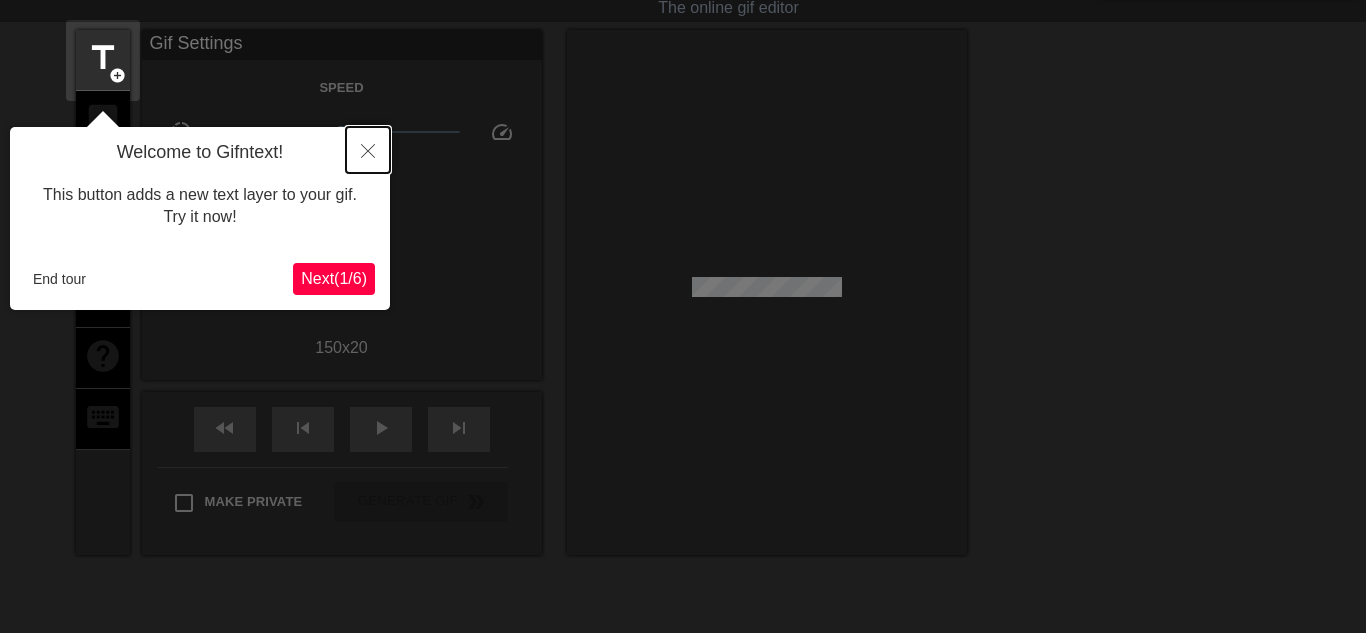 click 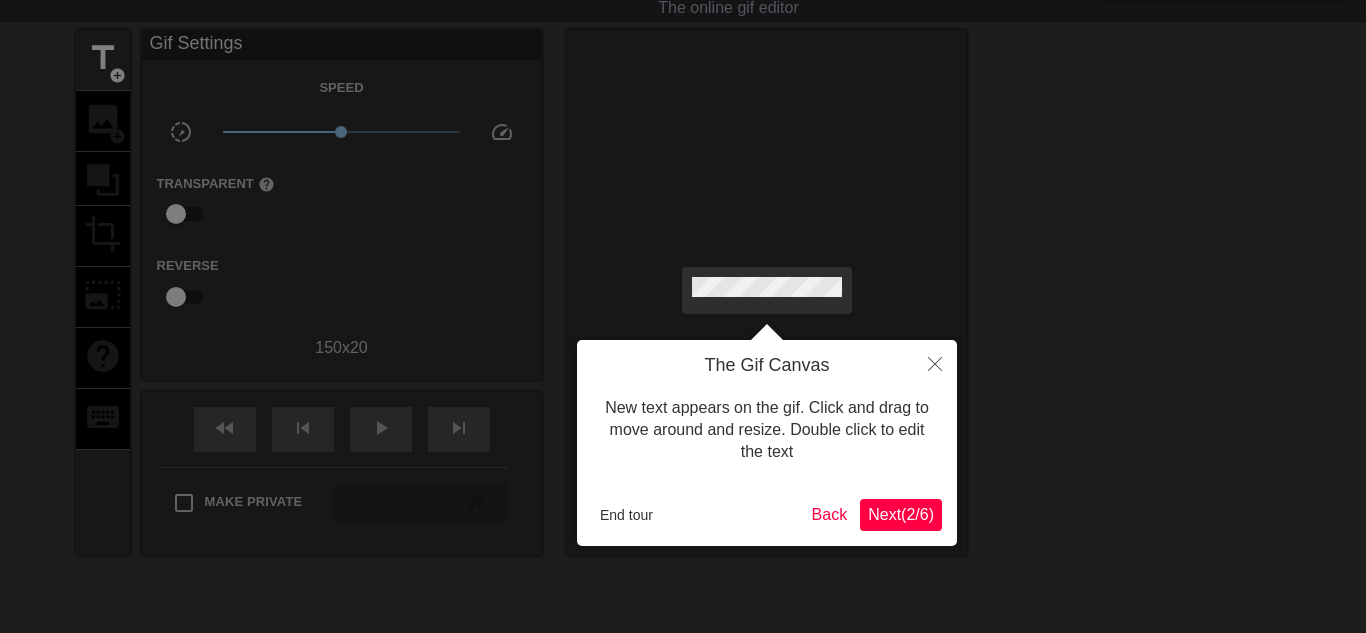 scroll, scrollTop: 0, scrollLeft: 0, axis: both 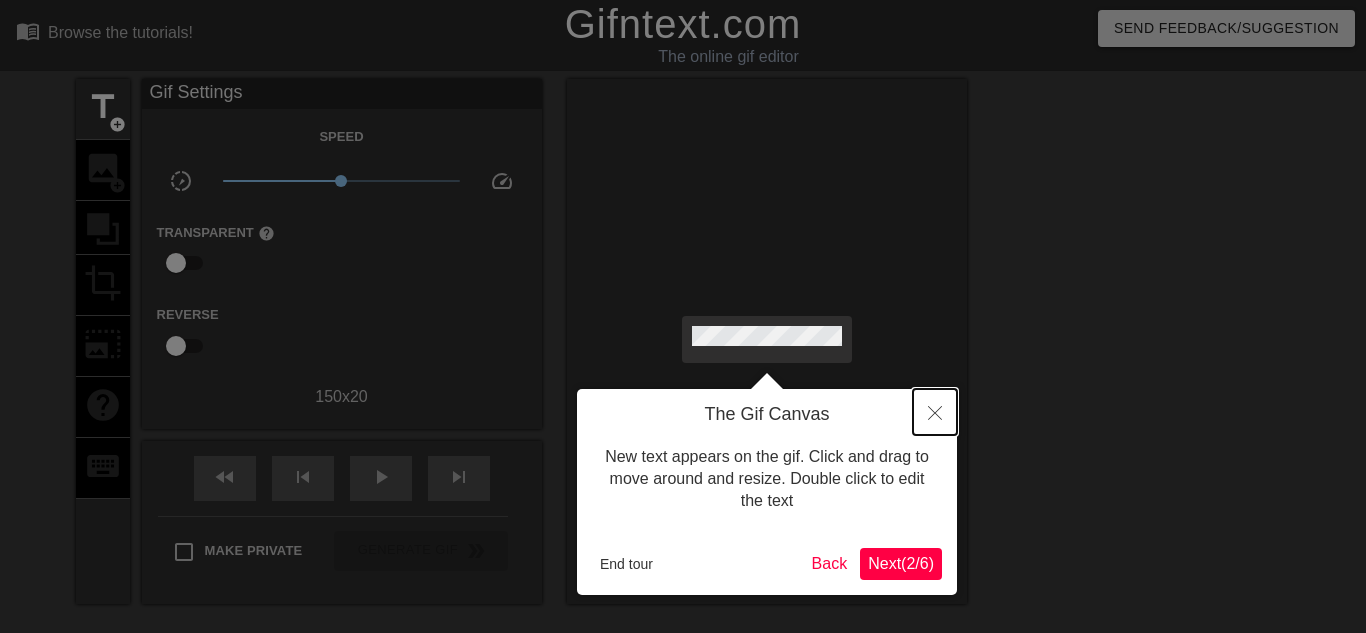 click 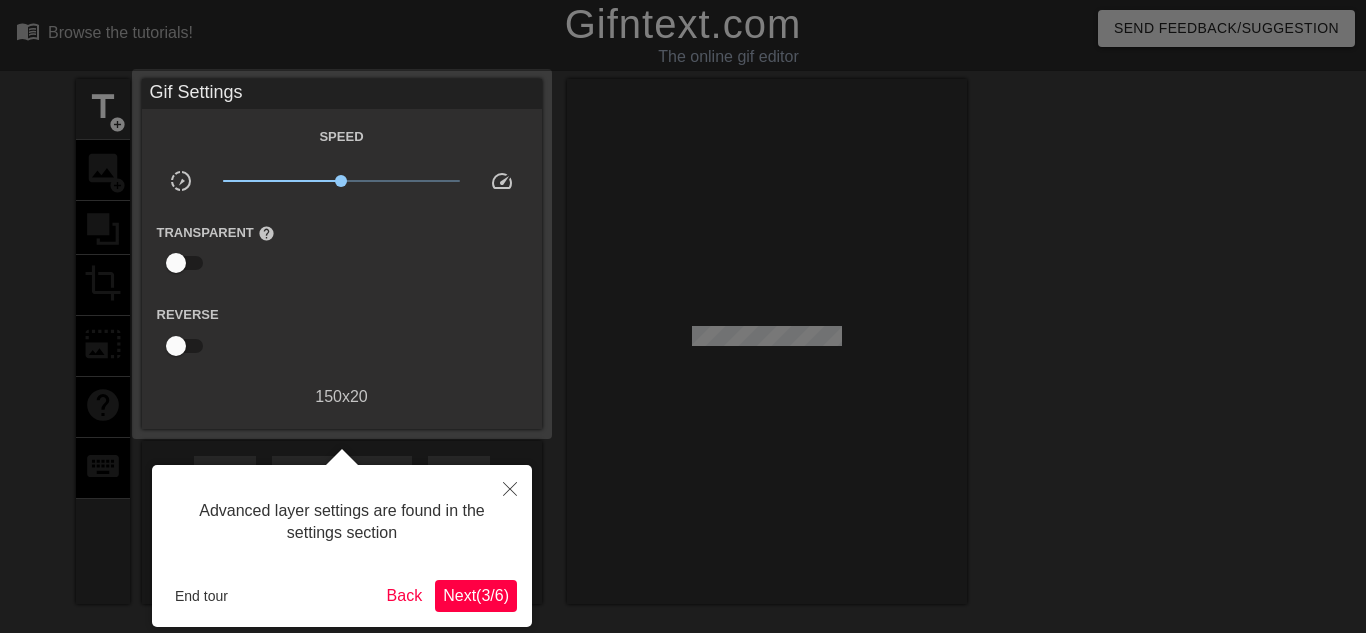 scroll, scrollTop: 49, scrollLeft: 0, axis: vertical 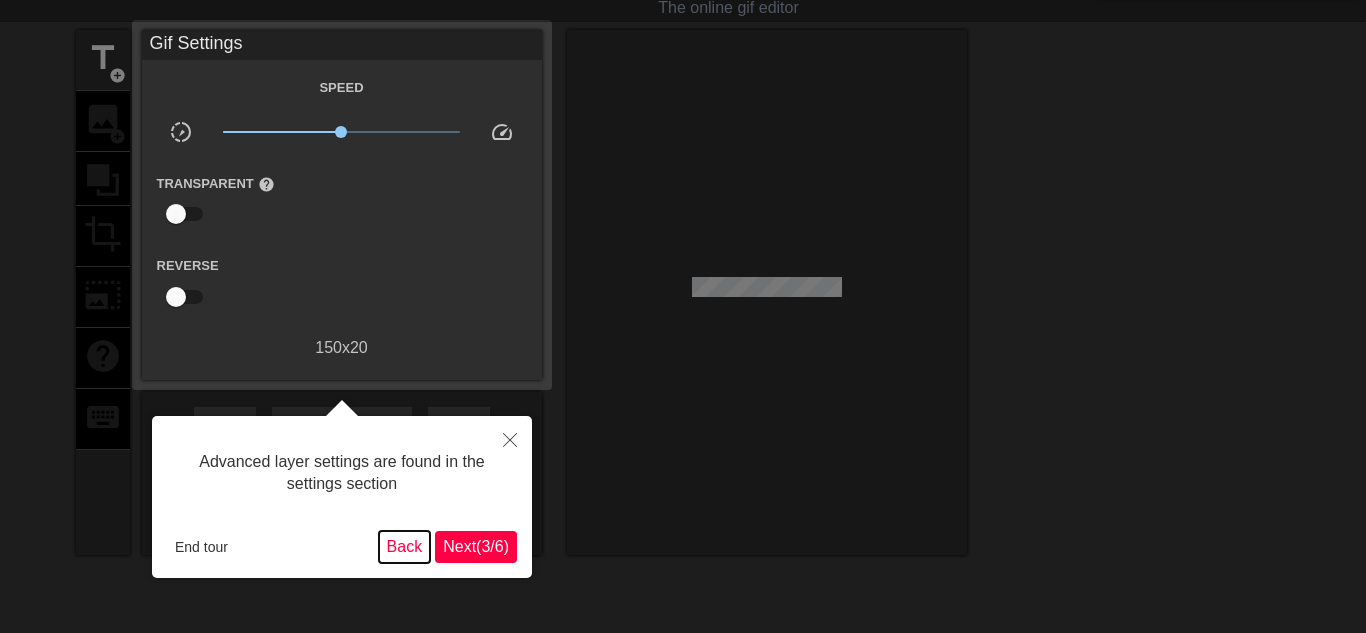 click on "Back" at bounding box center [405, 547] 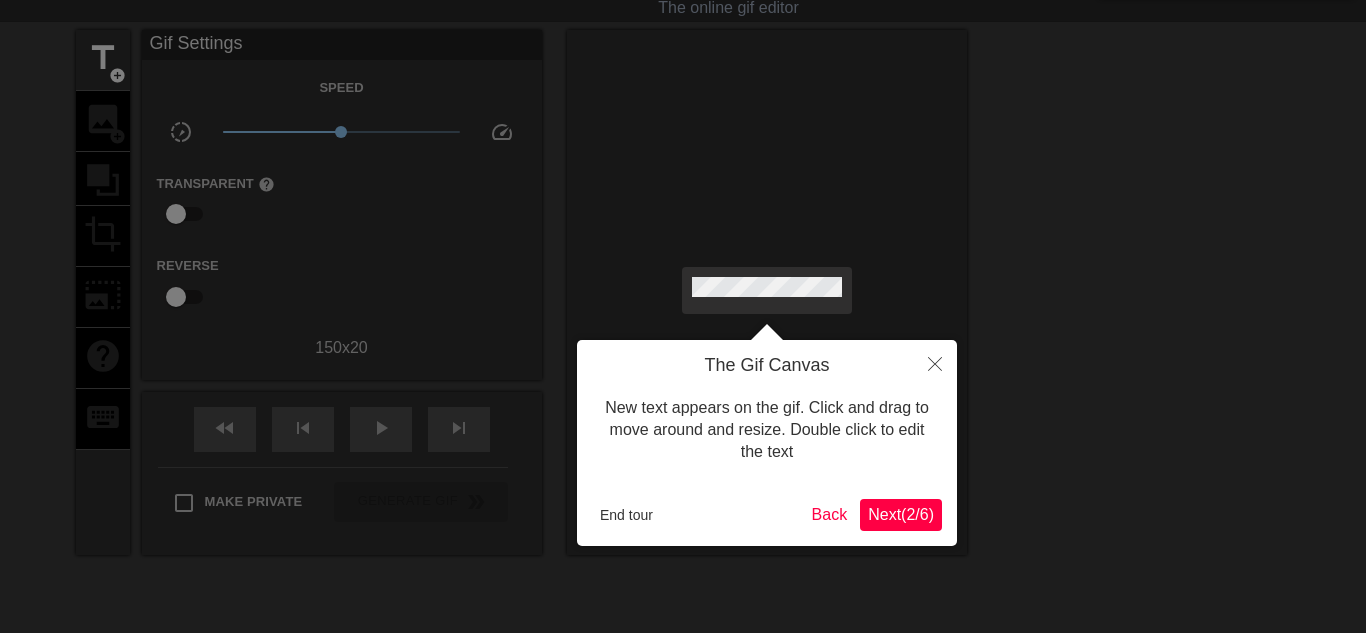 scroll, scrollTop: 0, scrollLeft: 0, axis: both 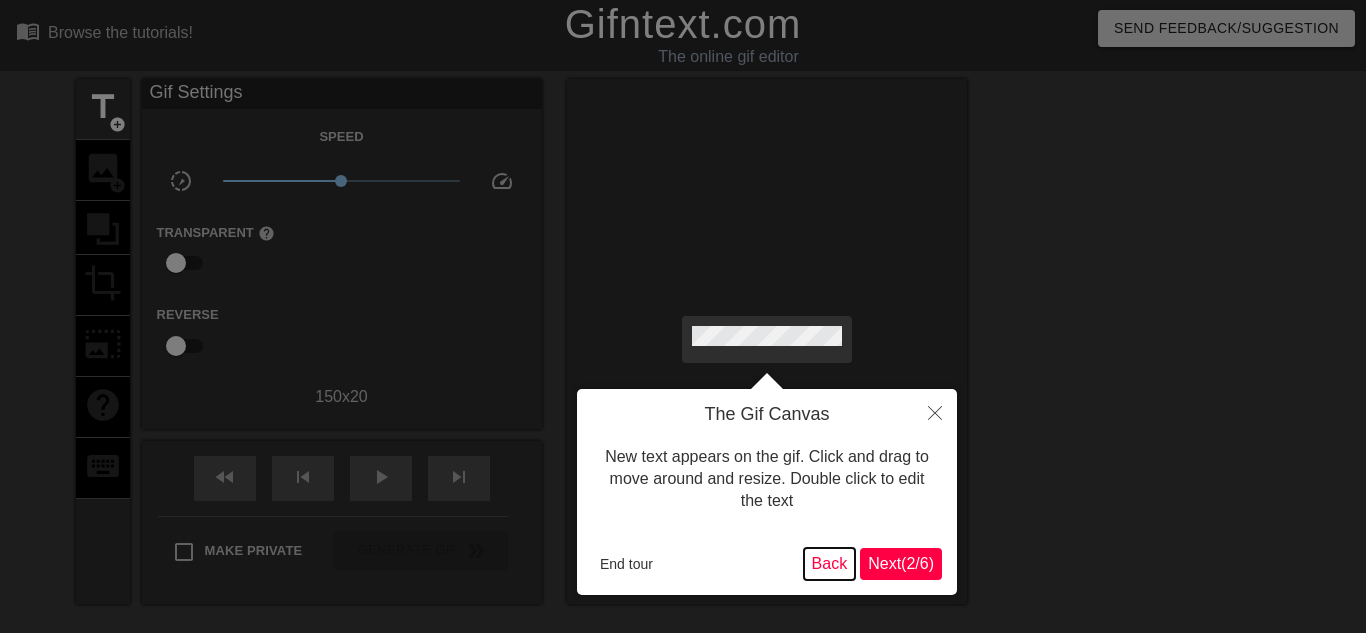 click on "Back" at bounding box center [830, 564] 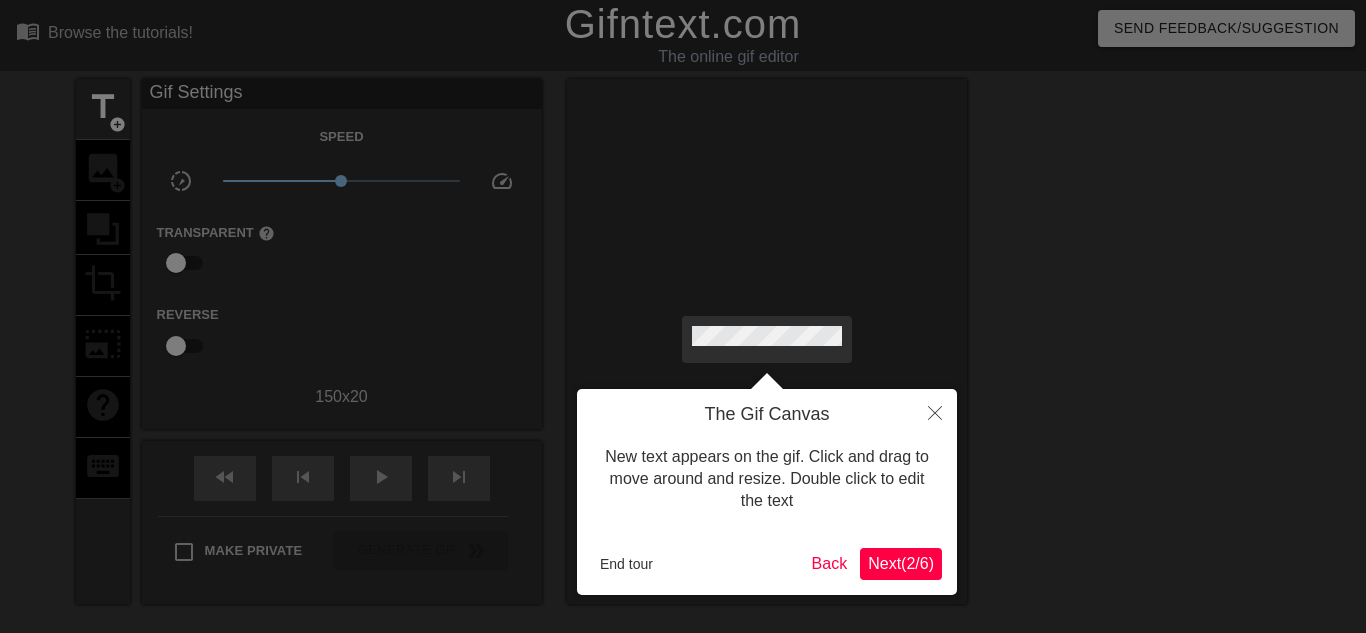 scroll, scrollTop: 49, scrollLeft: 0, axis: vertical 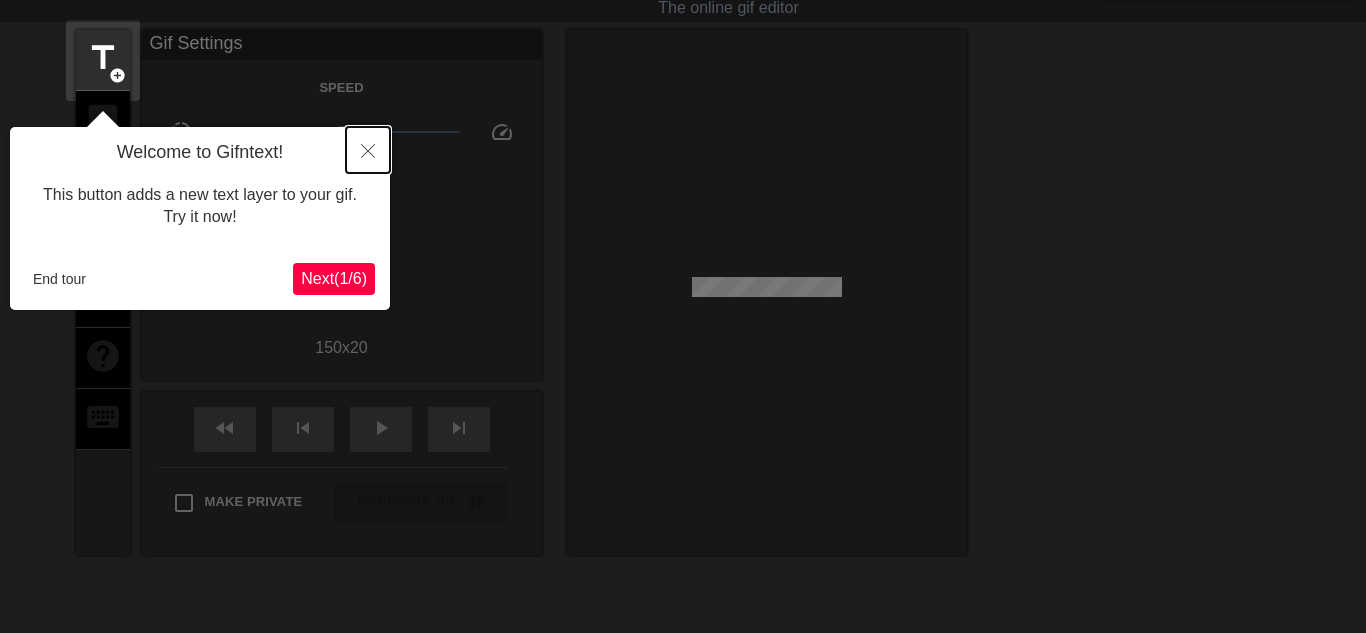 click 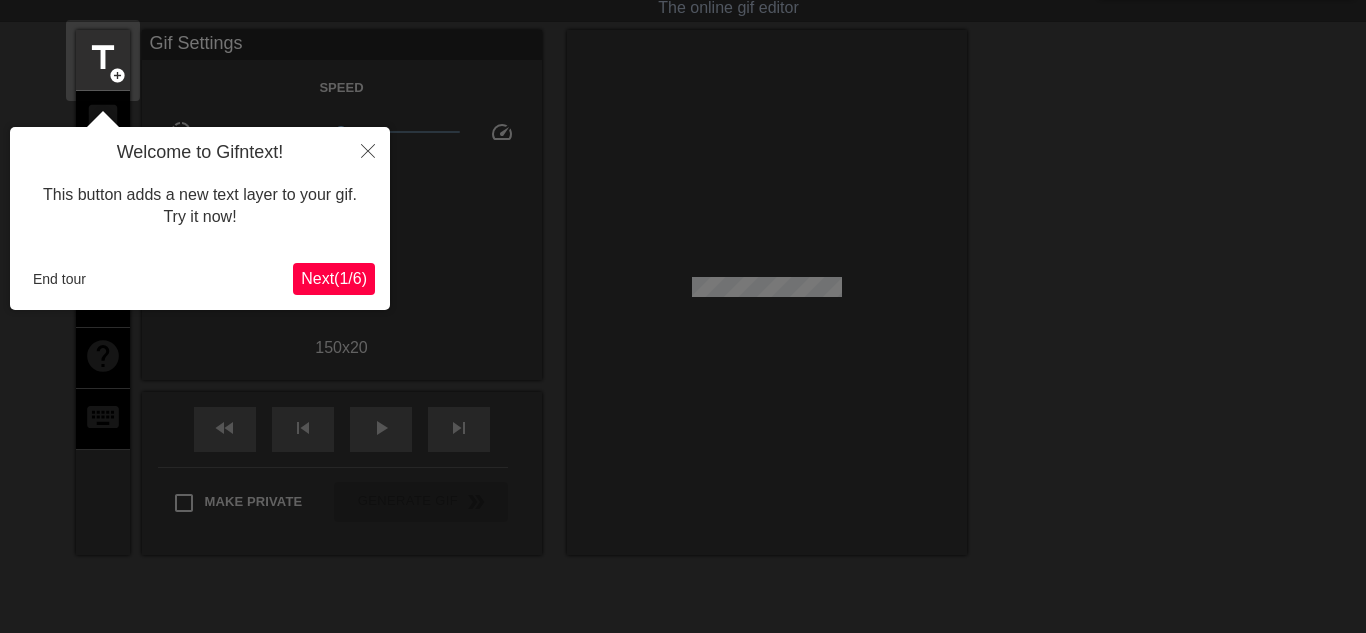scroll, scrollTop: 0, scrollLeft: 0, axis: both 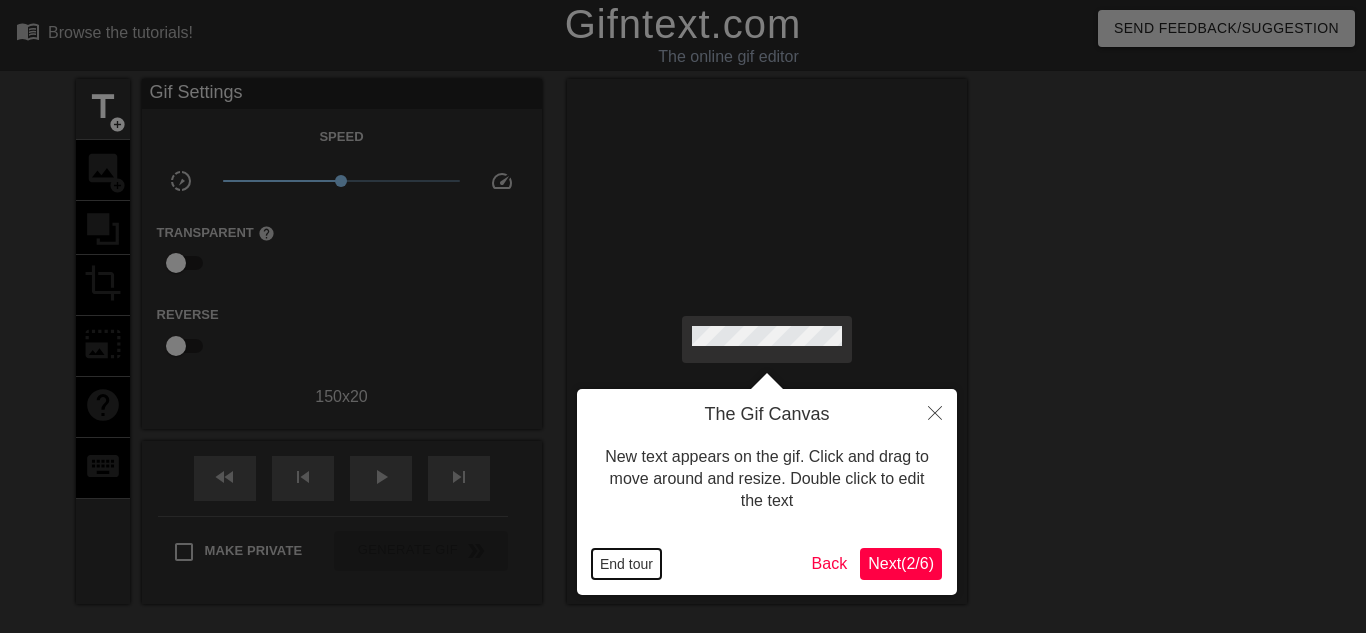 click on "End tour" at bounding box center [626, 564] 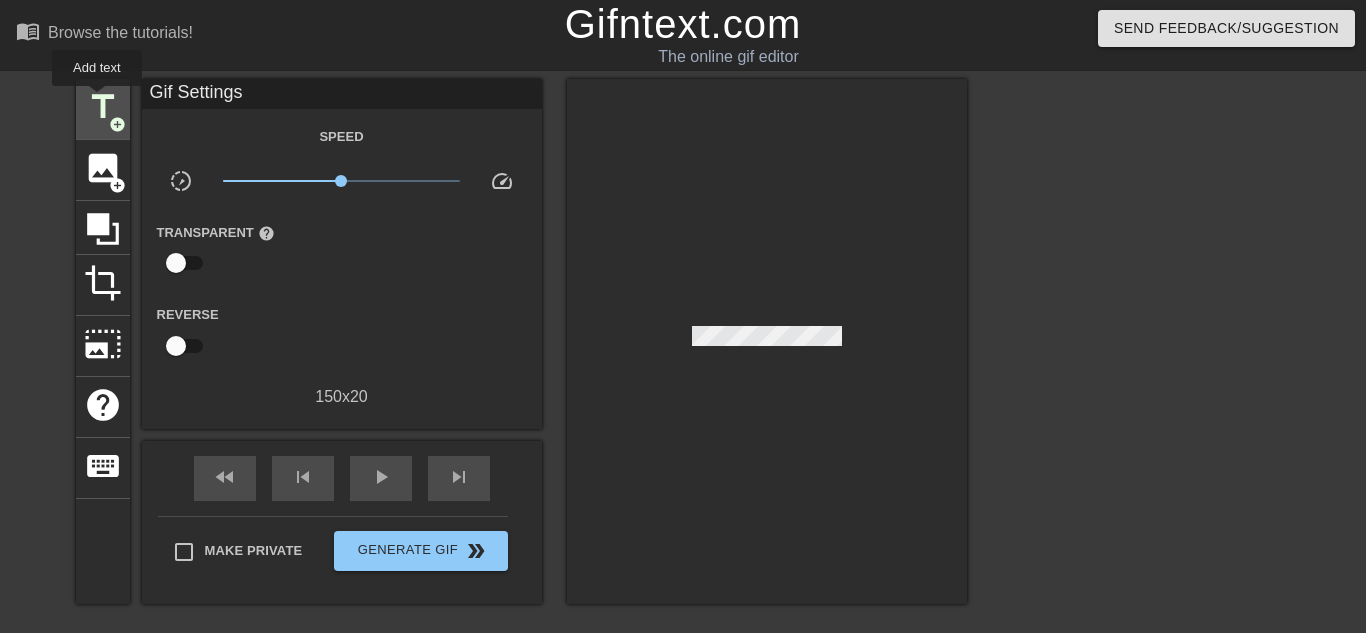 click on "title" at bounding box center [103, 107] 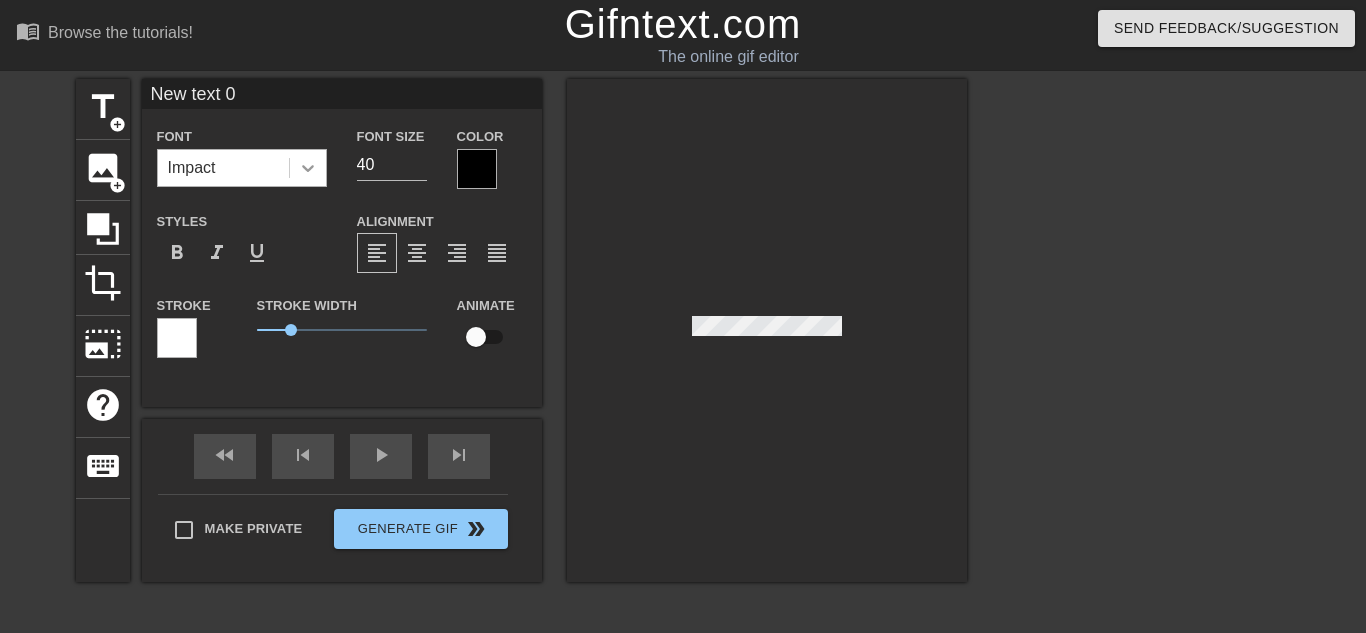 click 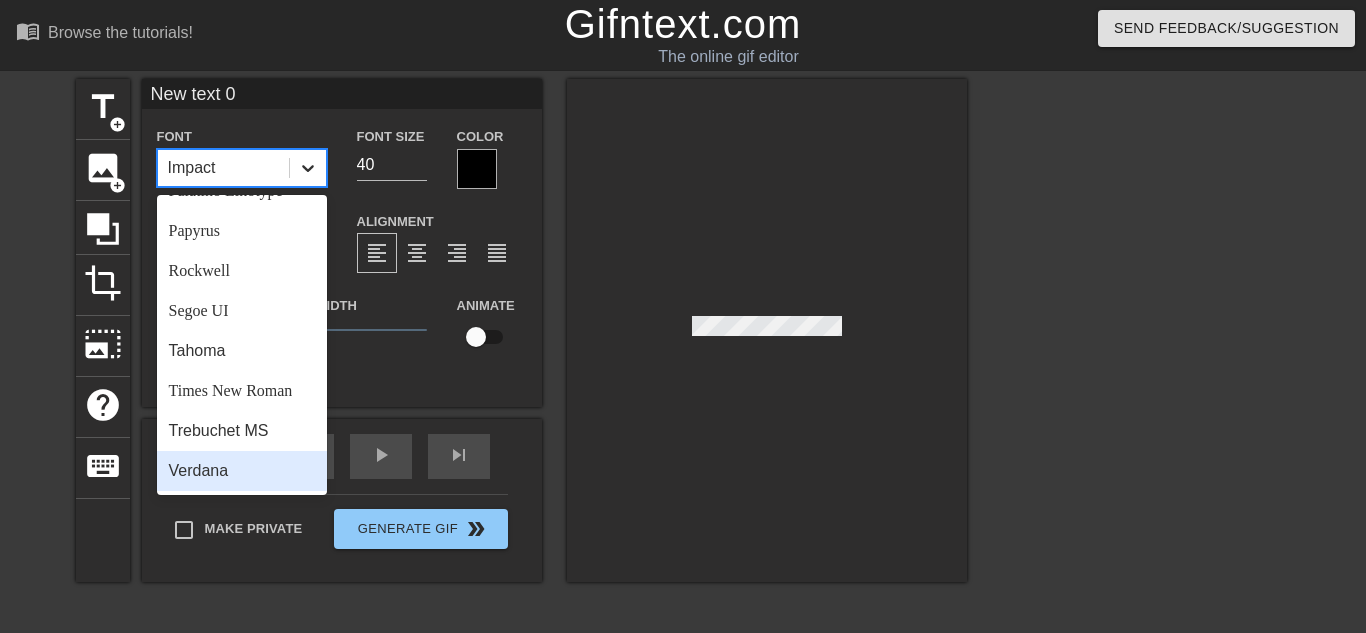 scroll, scrollTop: 0, scrollLeft: 0, axis: both 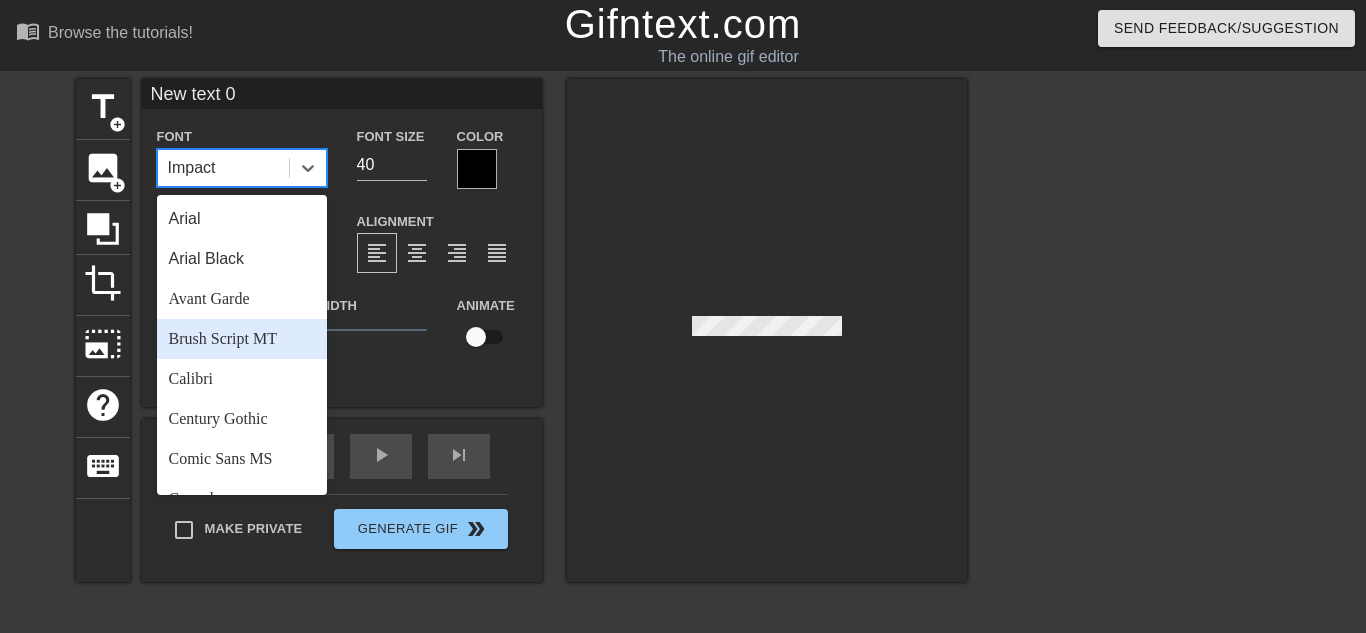 click on "Brush Script MT" at bounding box center (242, 339) 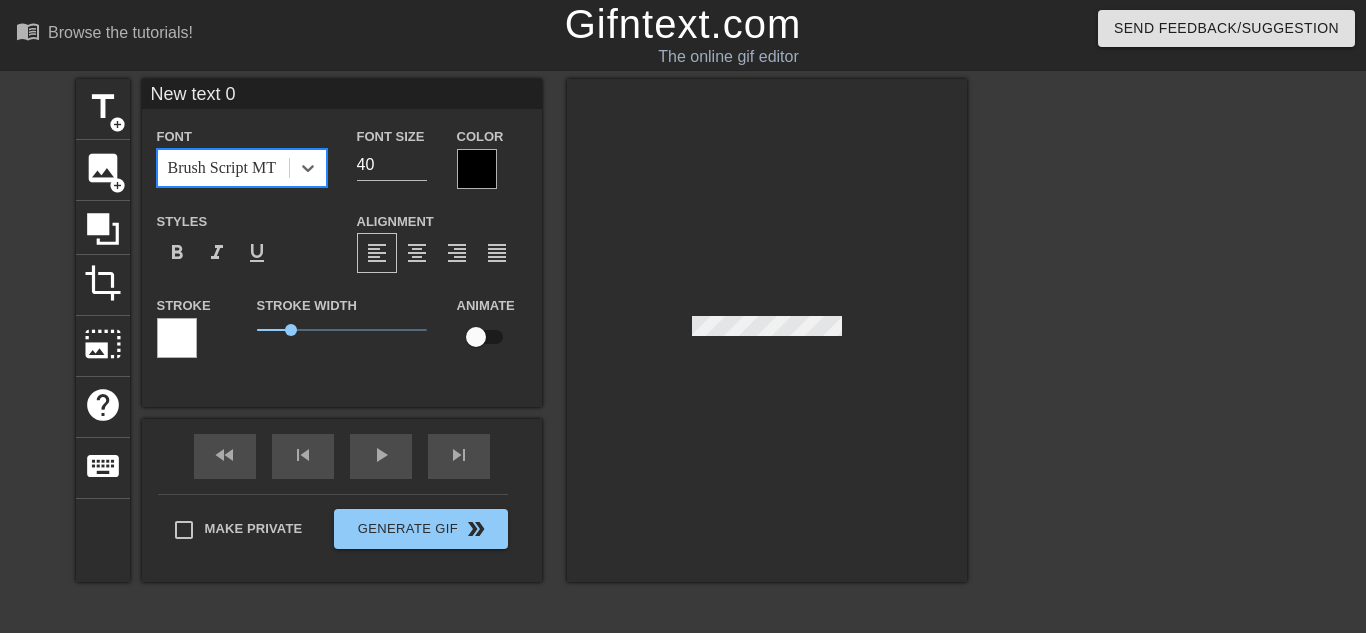 click on "Brush Script MT" at bounding box center [222, 168] 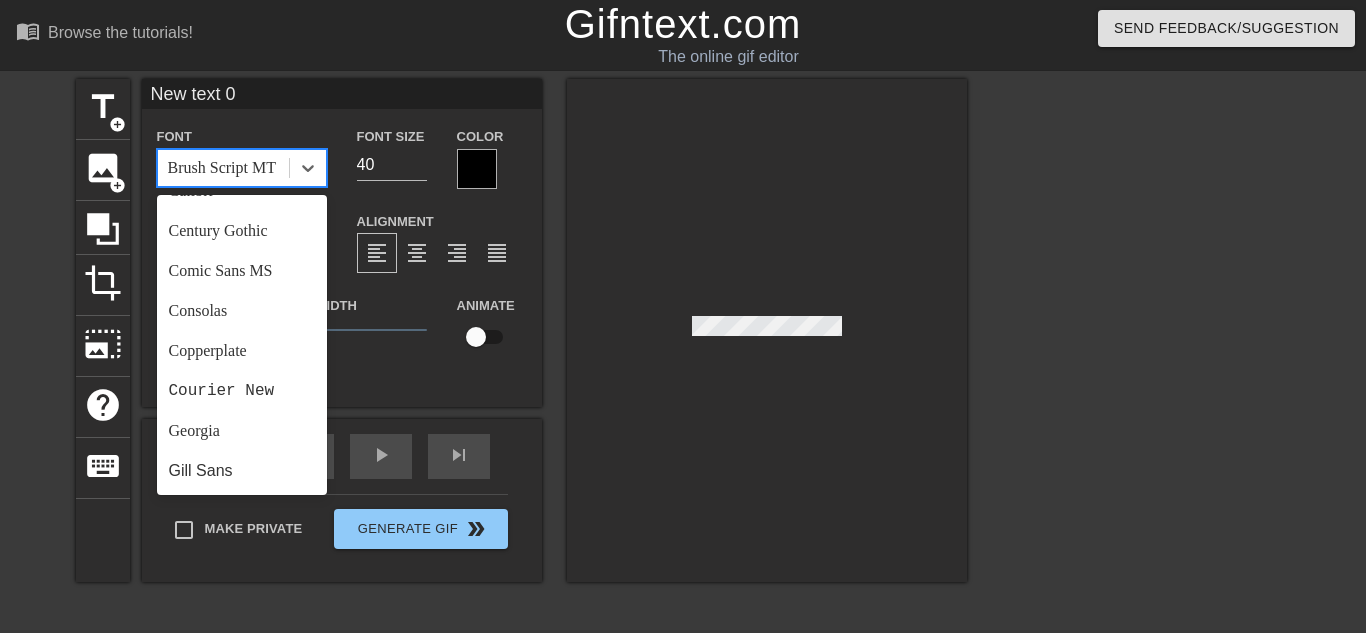 scroll, scrollTop: 191, scrollLeft: 0, axis: vertical 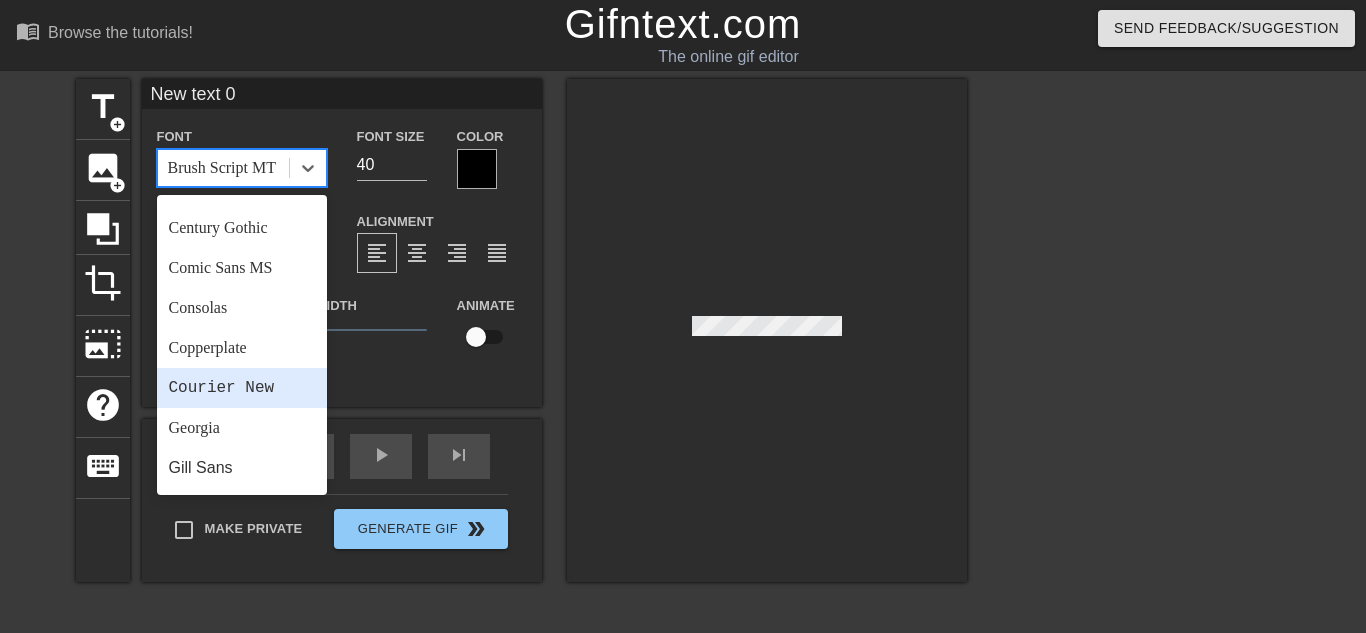 click on "Courier New" at bounding box center (242, 388) 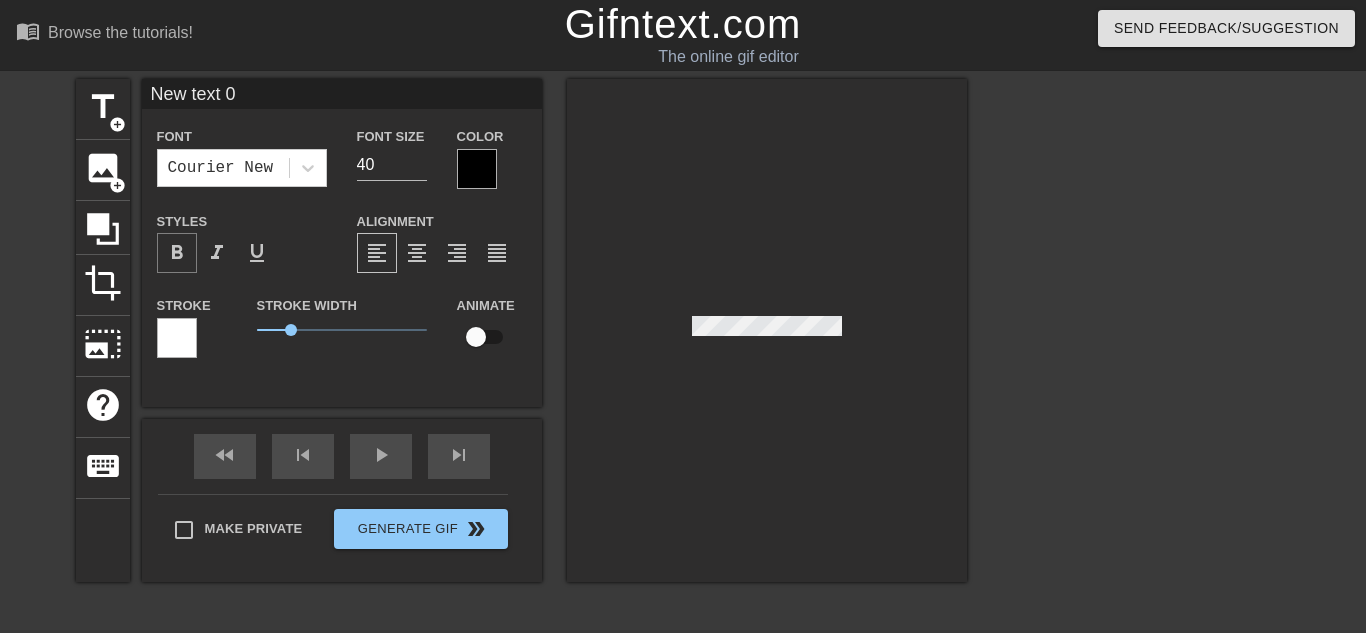 click on "format_bold" at bounding box center (177, 253) 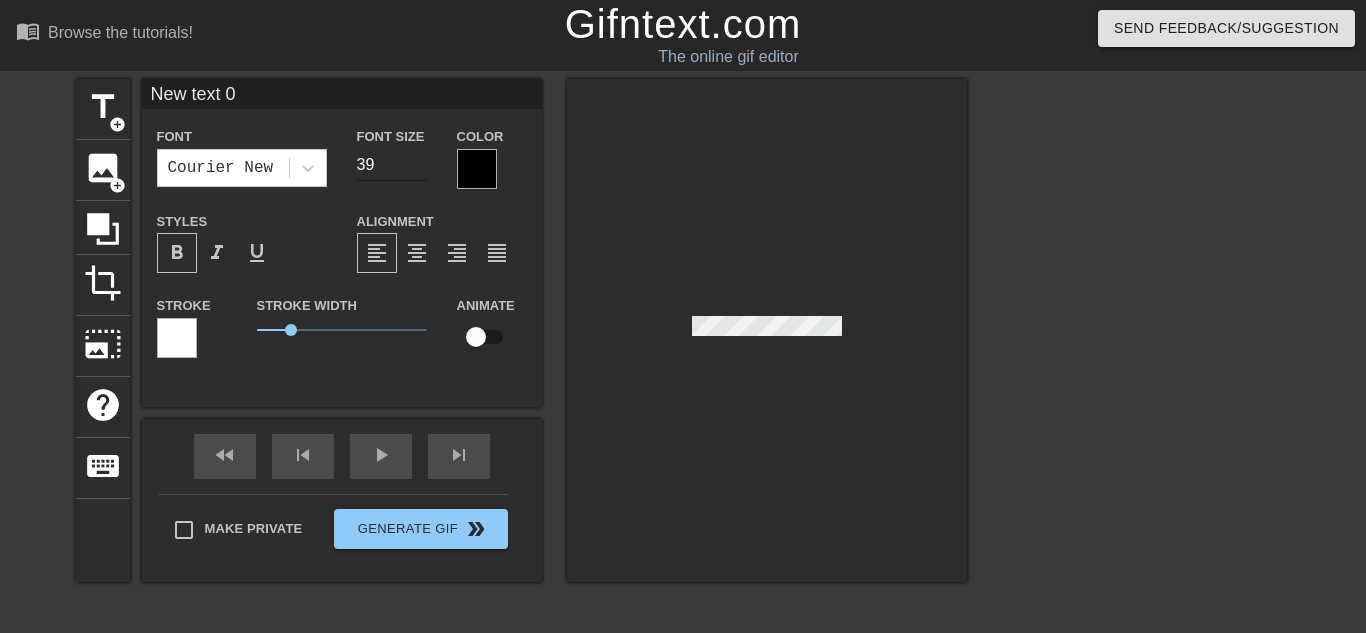 click on "39" at bounding box center (392, 165) 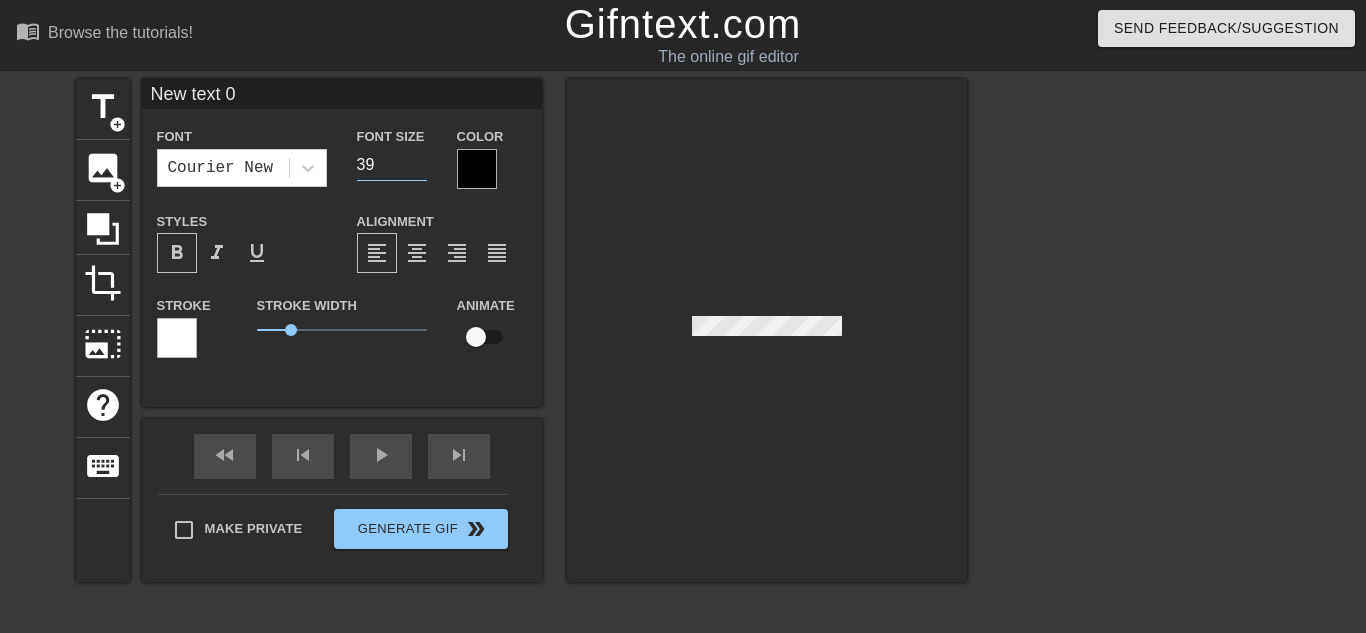 click on "38" at bounding box center (392, 165) 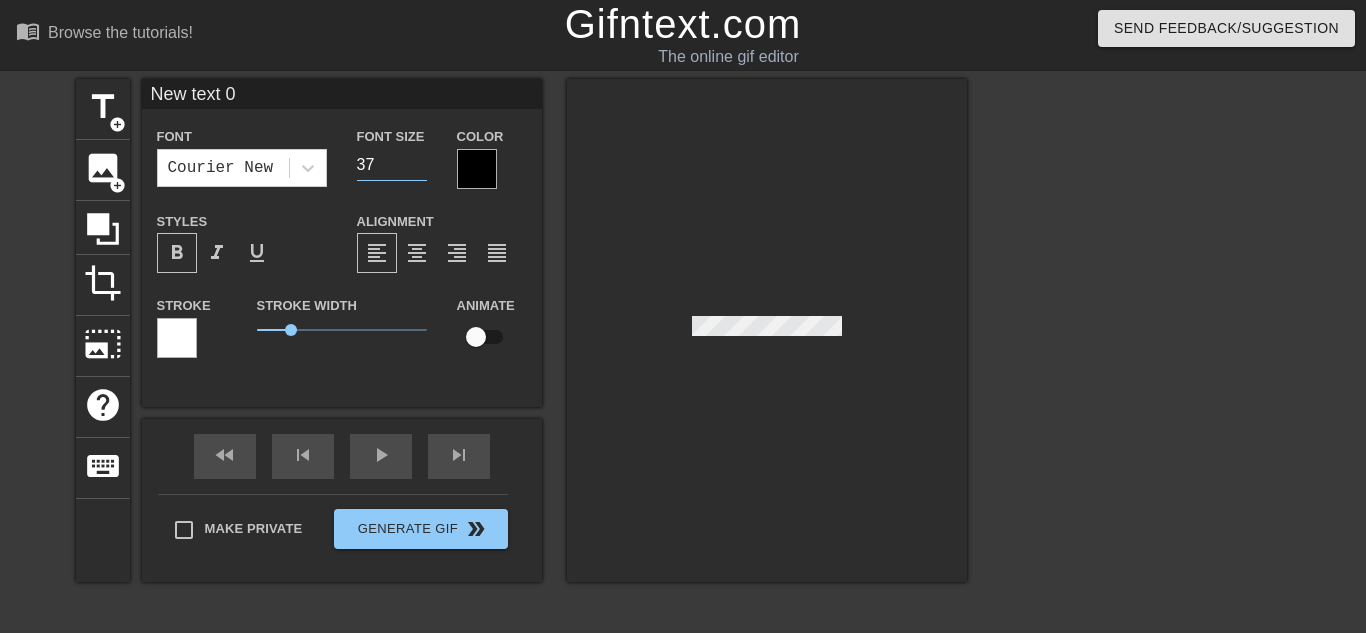 click on "37" at bounding box center (392, 165) 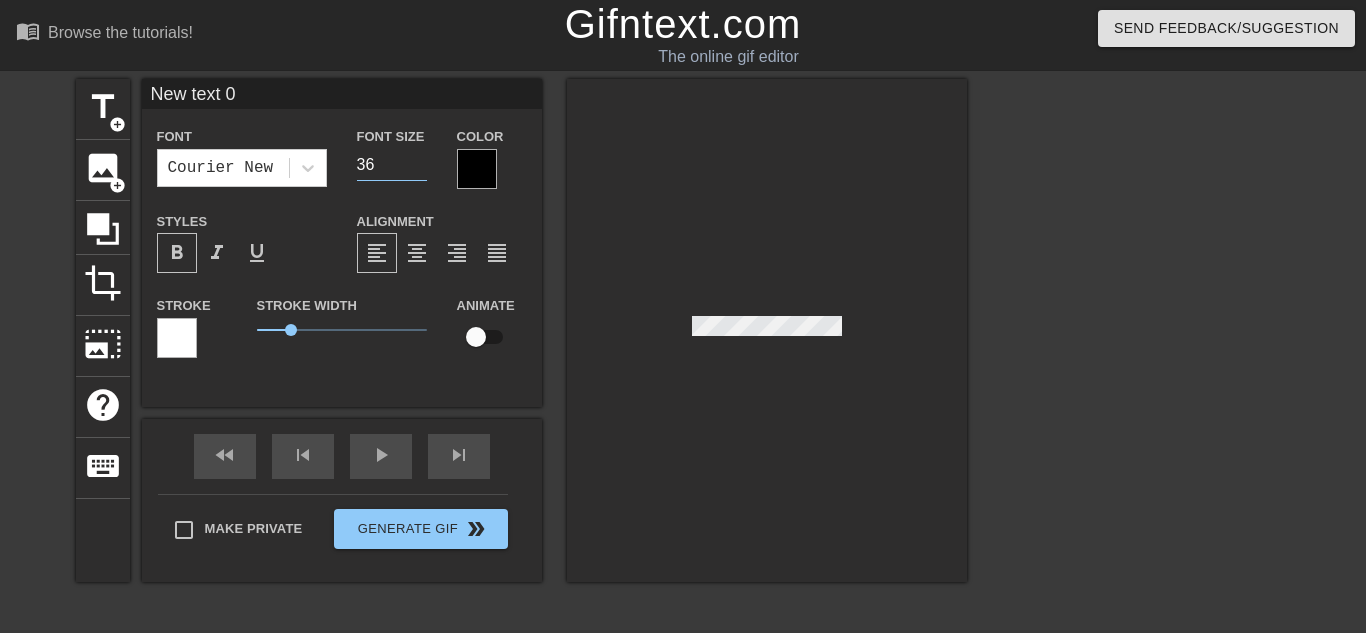 click on "36" at bounding box center (392, 165) 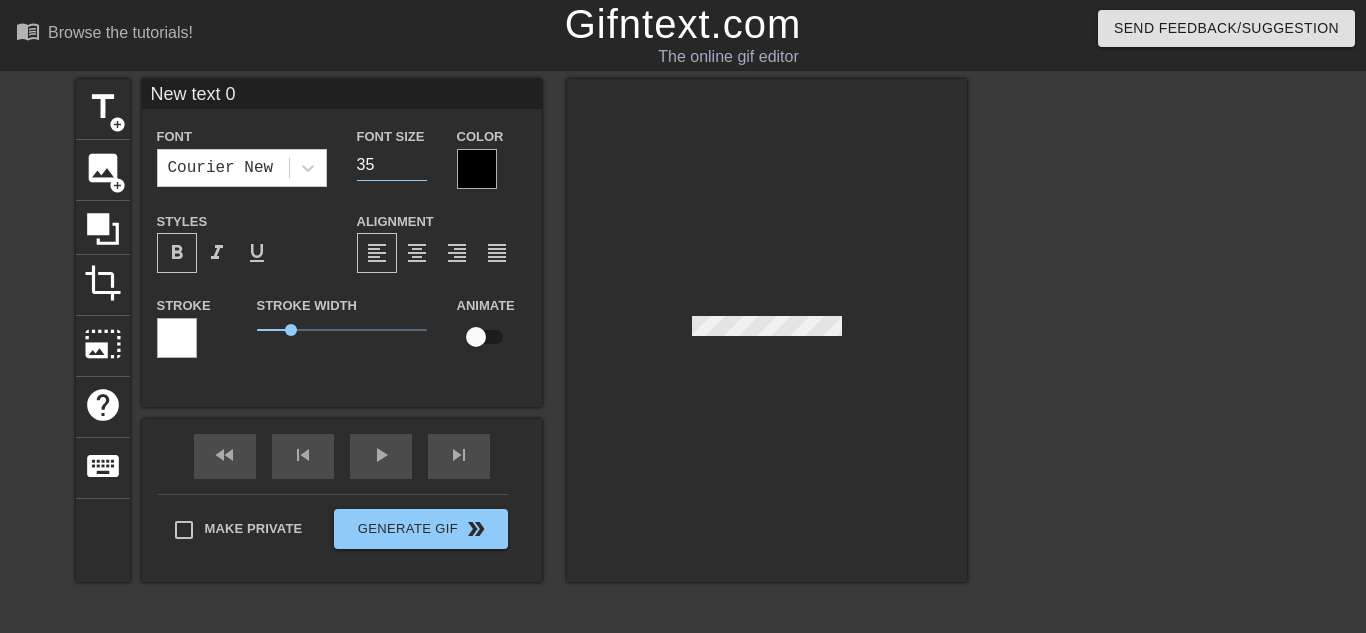 click on "35" at bounding box center [392, 165] 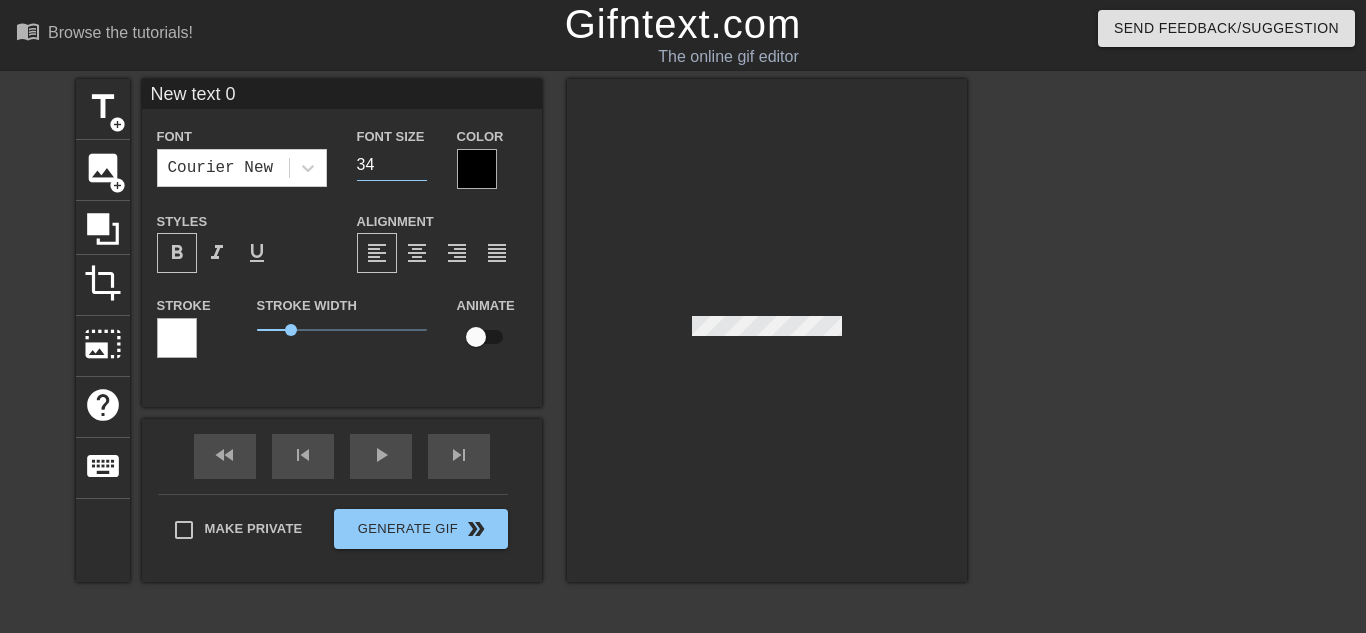 click on "34" at bounding box center [392, 165] 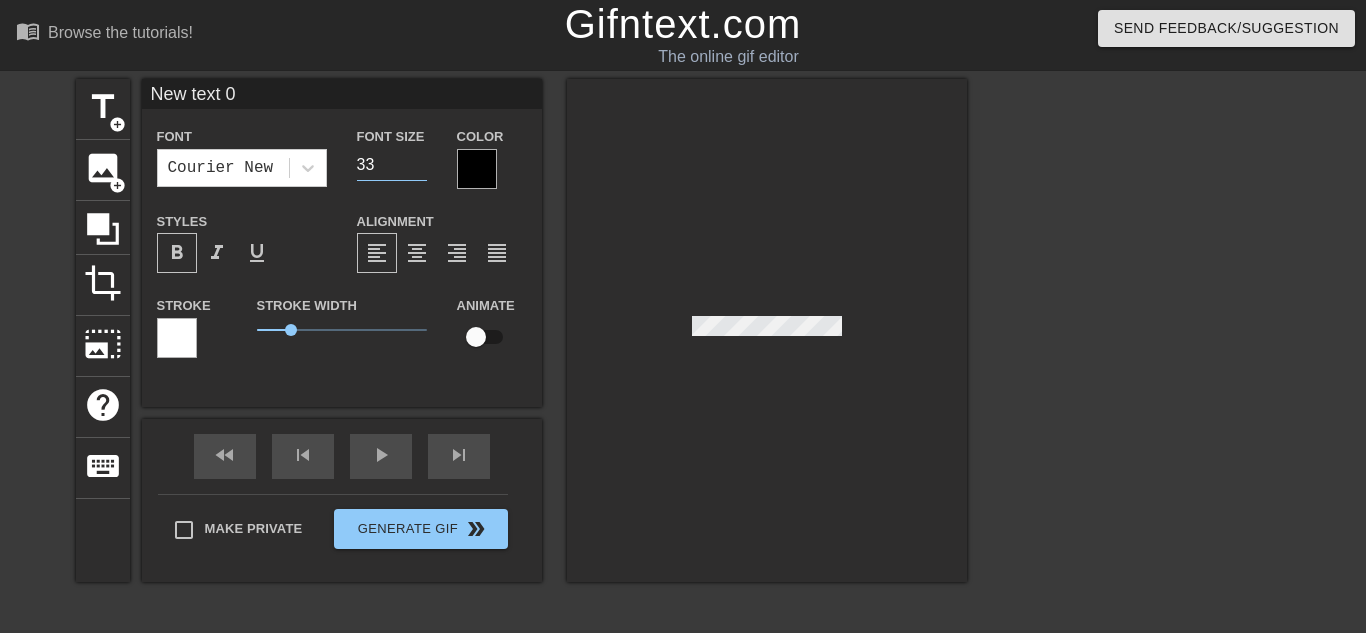click on "33" at bounding box center [392, 165] 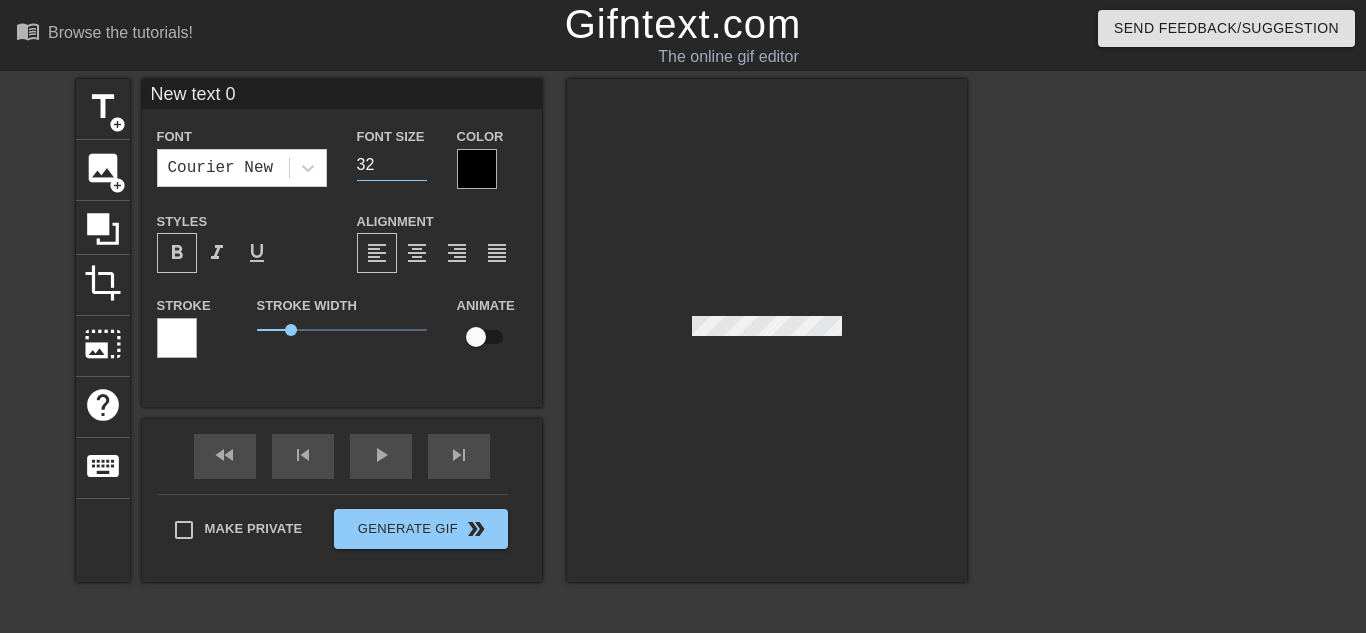 click on "32" at bounding box center (392, 165) 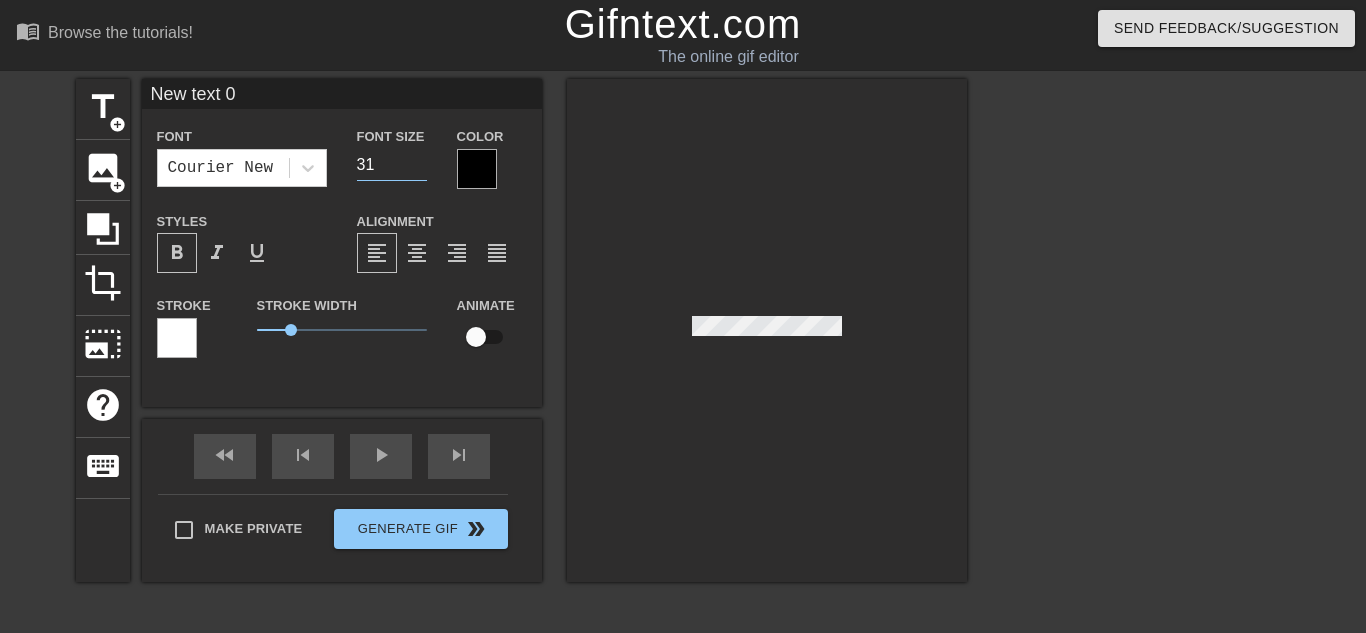 click on "31" at bounding box center (392, 165) 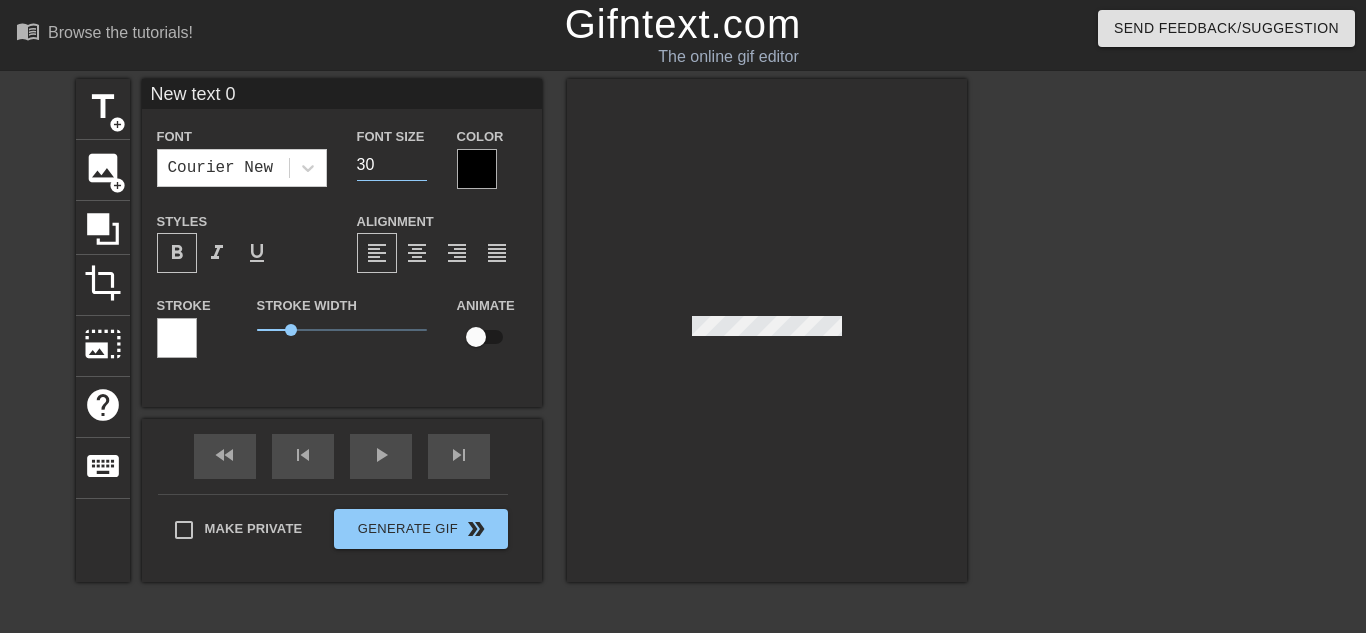 click on "30" at bounding box center (392, 165) 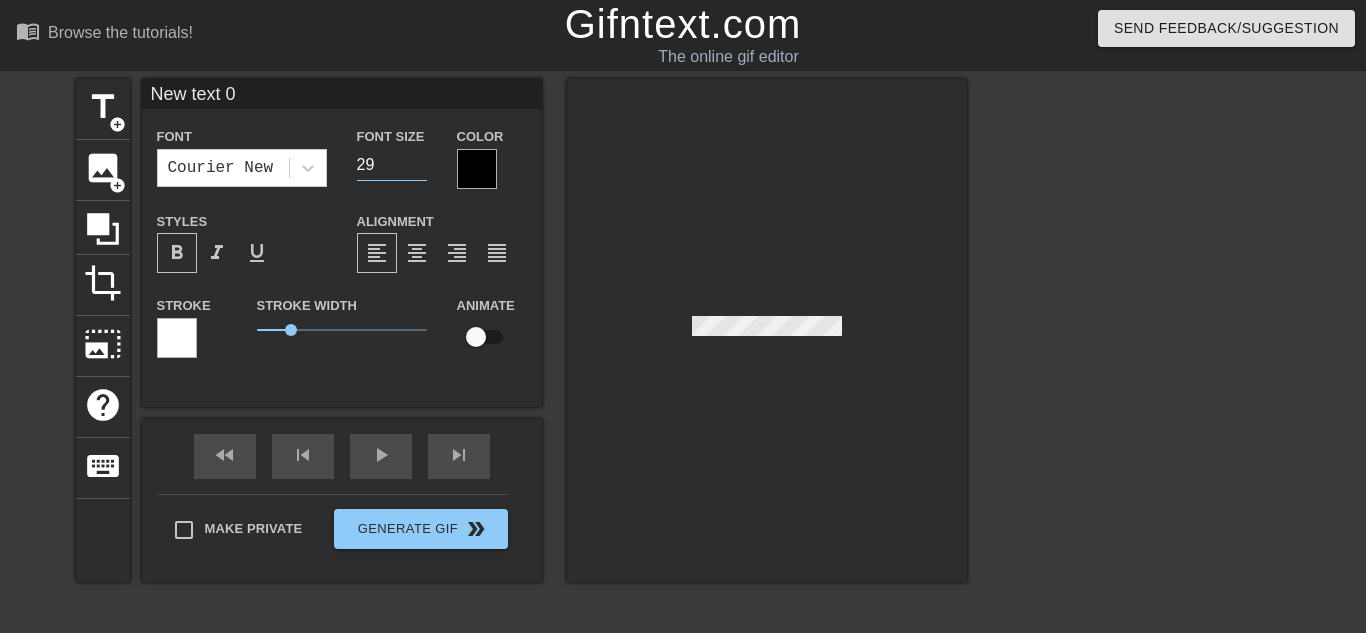 click on "29" at bounding box center (392, 165) 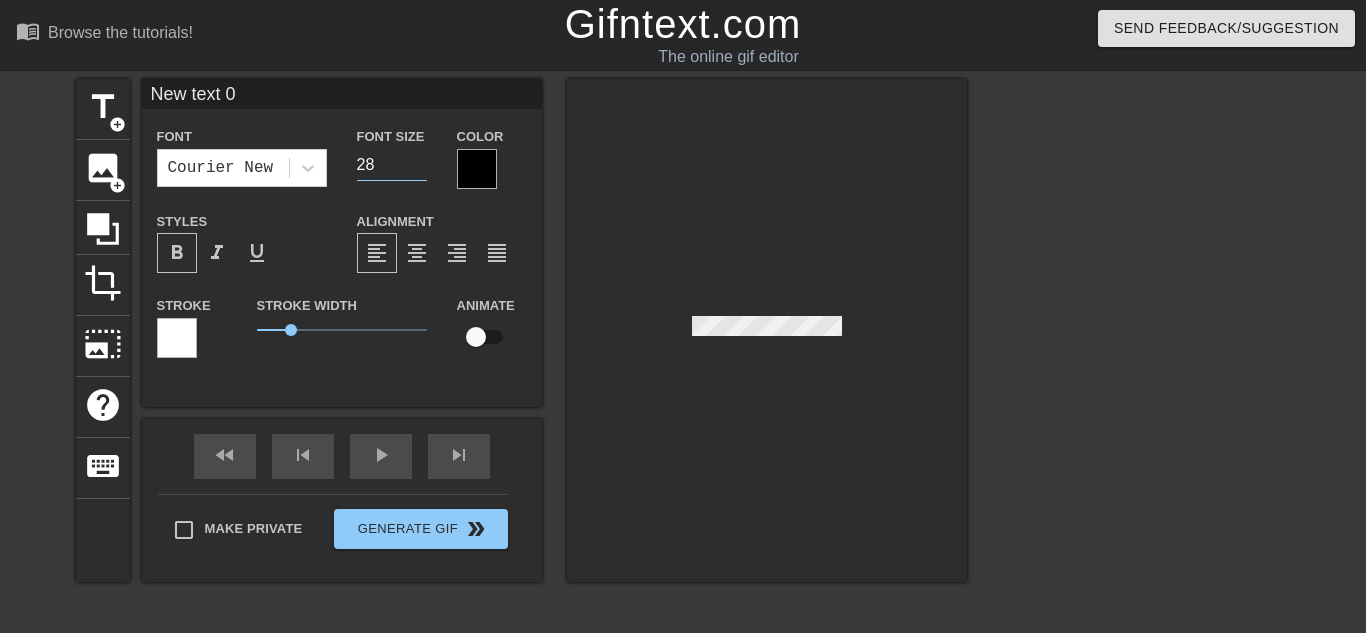 click on "28" at bounding box center [392, 165] 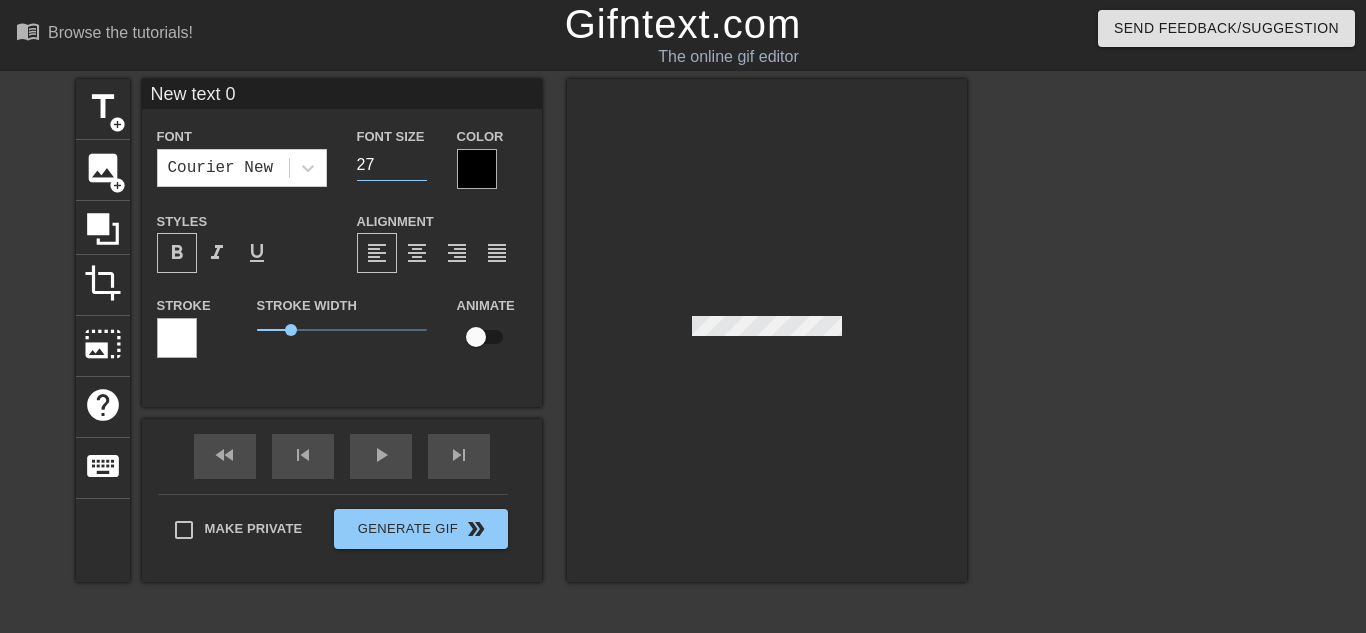 click on "27" at bounding box center (392, 165) 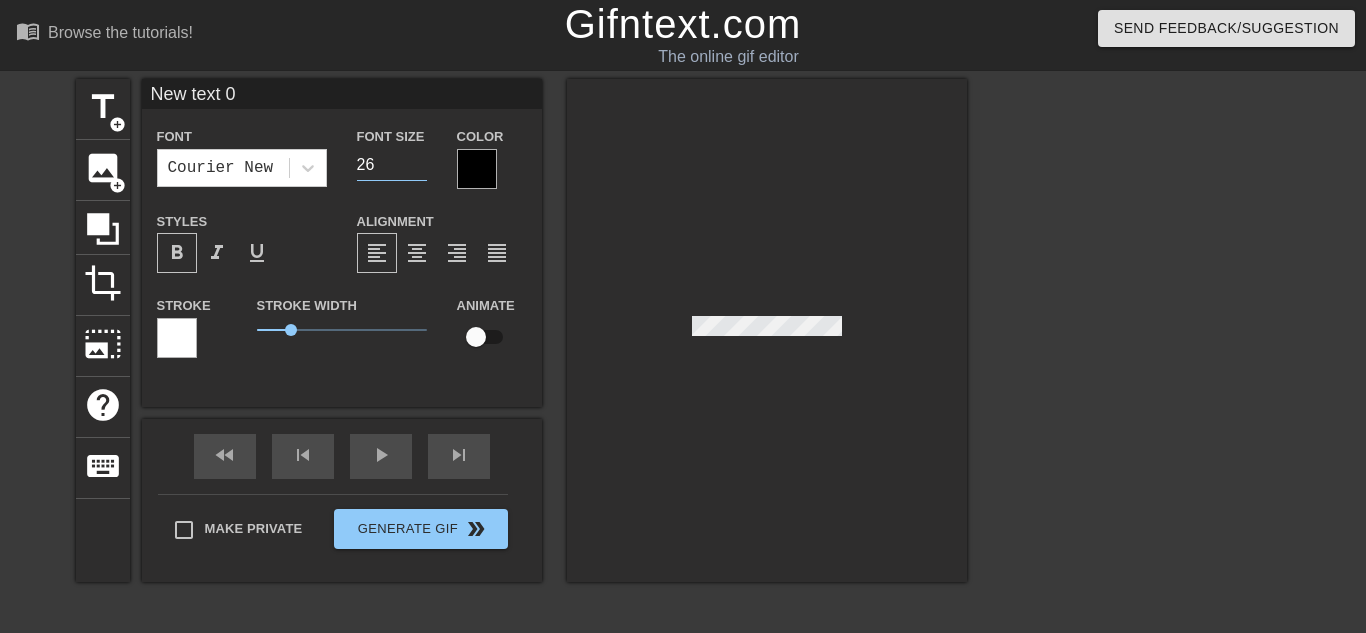 click on "26" at bounding box center [392, 165] 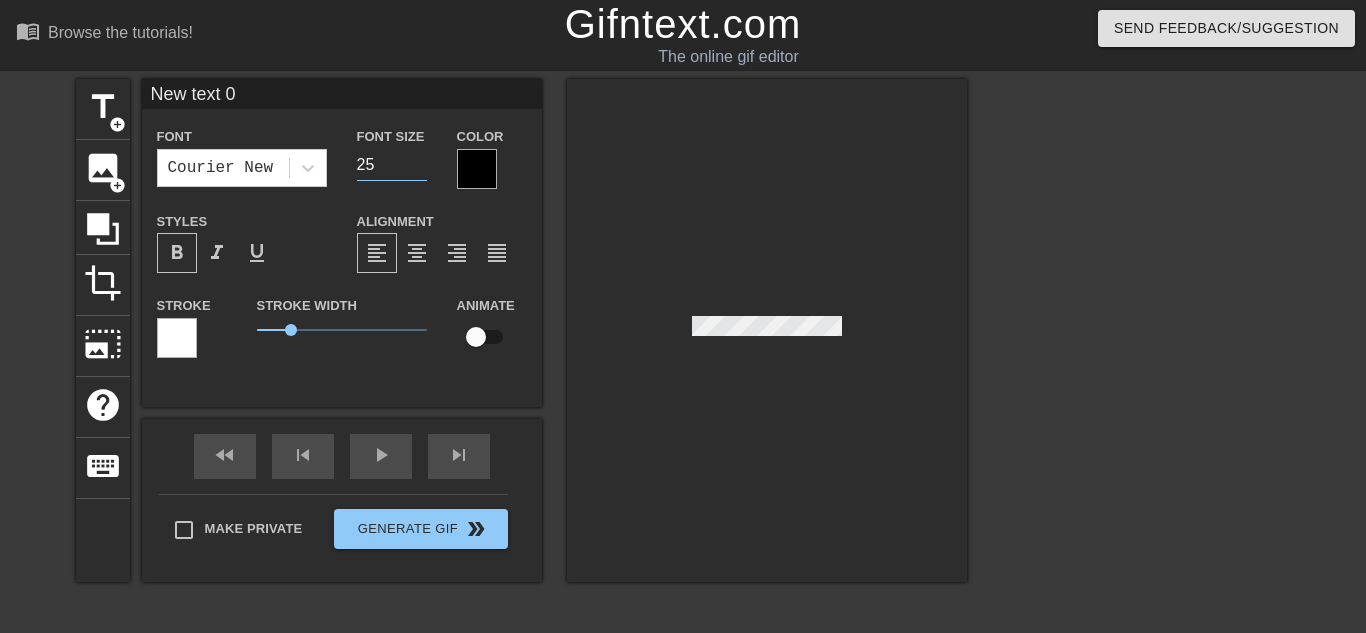 click on "25" at bounding box center [392, 165] 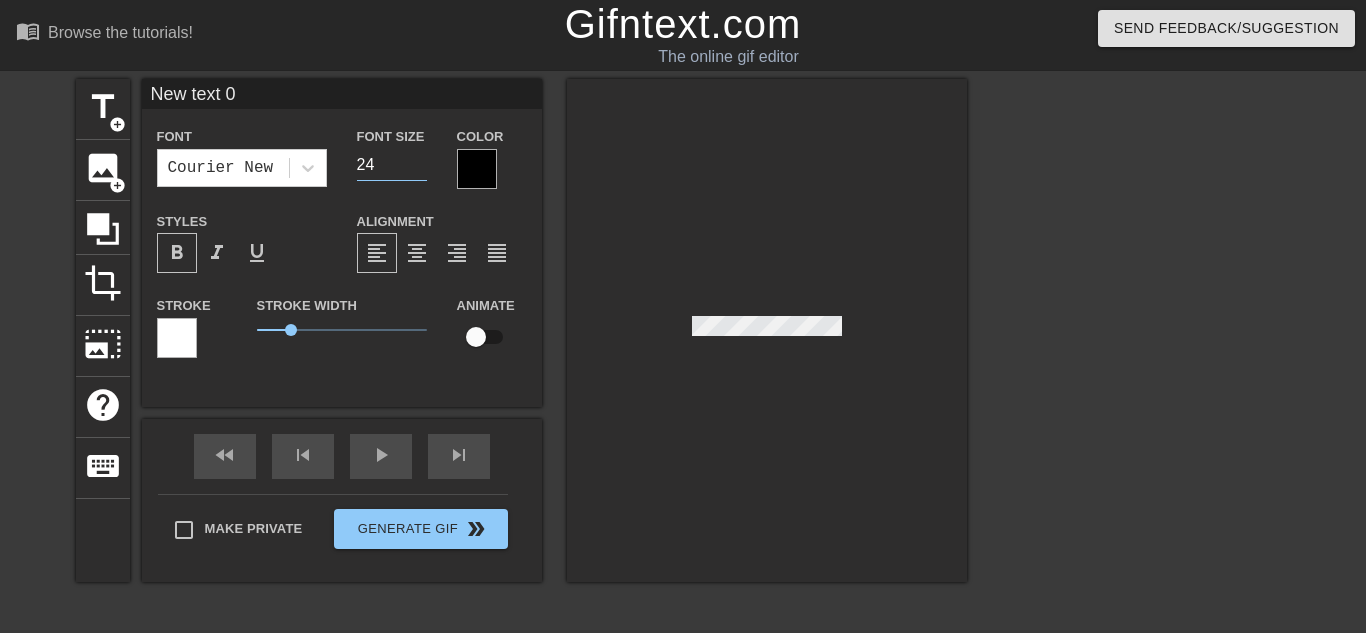 click on "24" at bounding box center [392, 165] 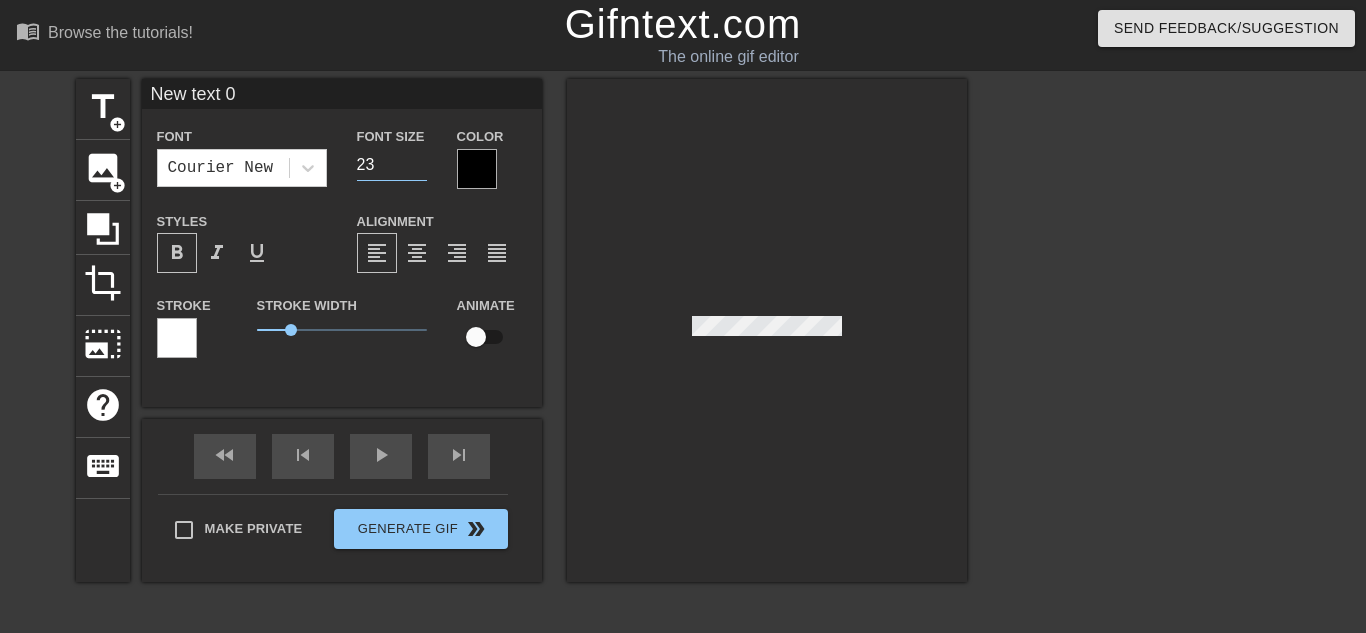 click on "23" at bounding box center [392, 165] 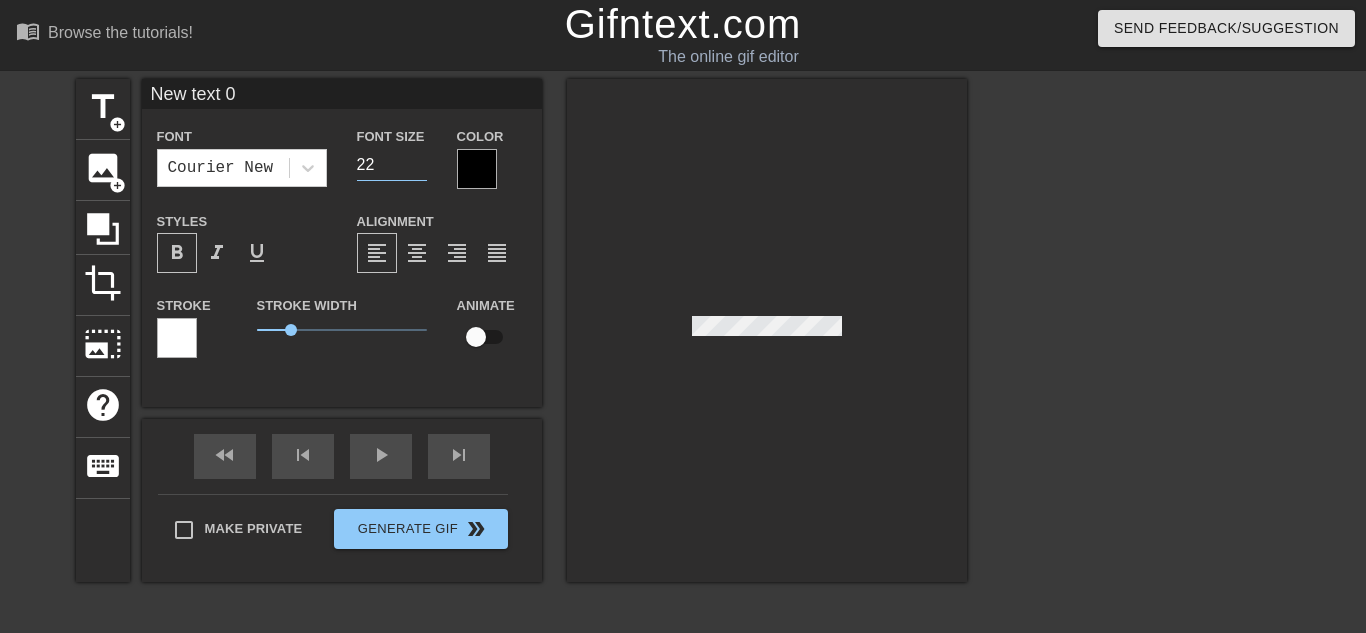 click on "22" at bounding box center (392, 165) 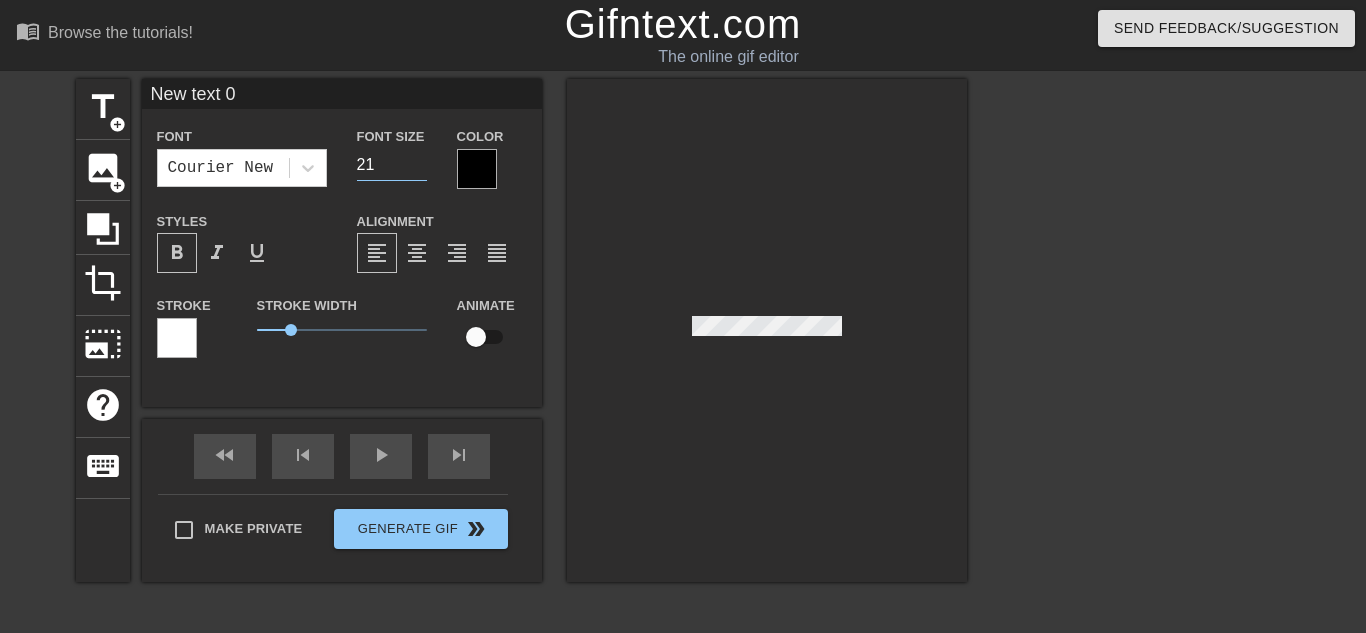 click on "21" at bounding box center [392, 165] 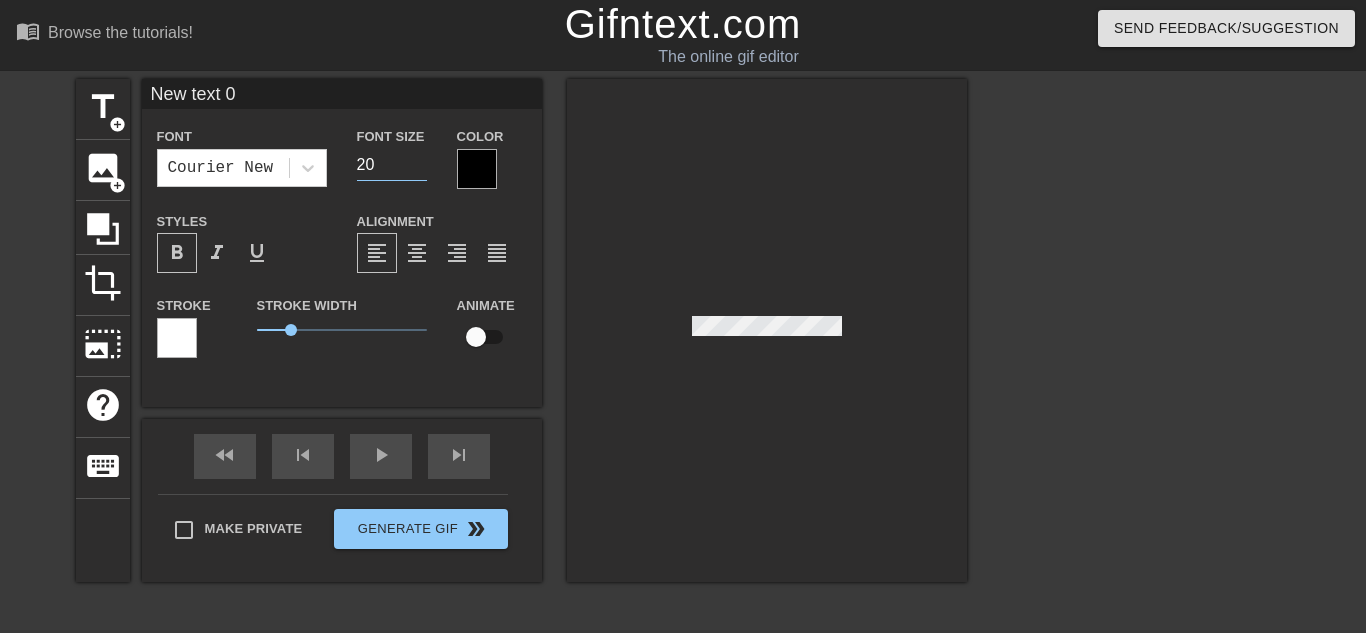 click on "20" at bounding box center (392, 165) 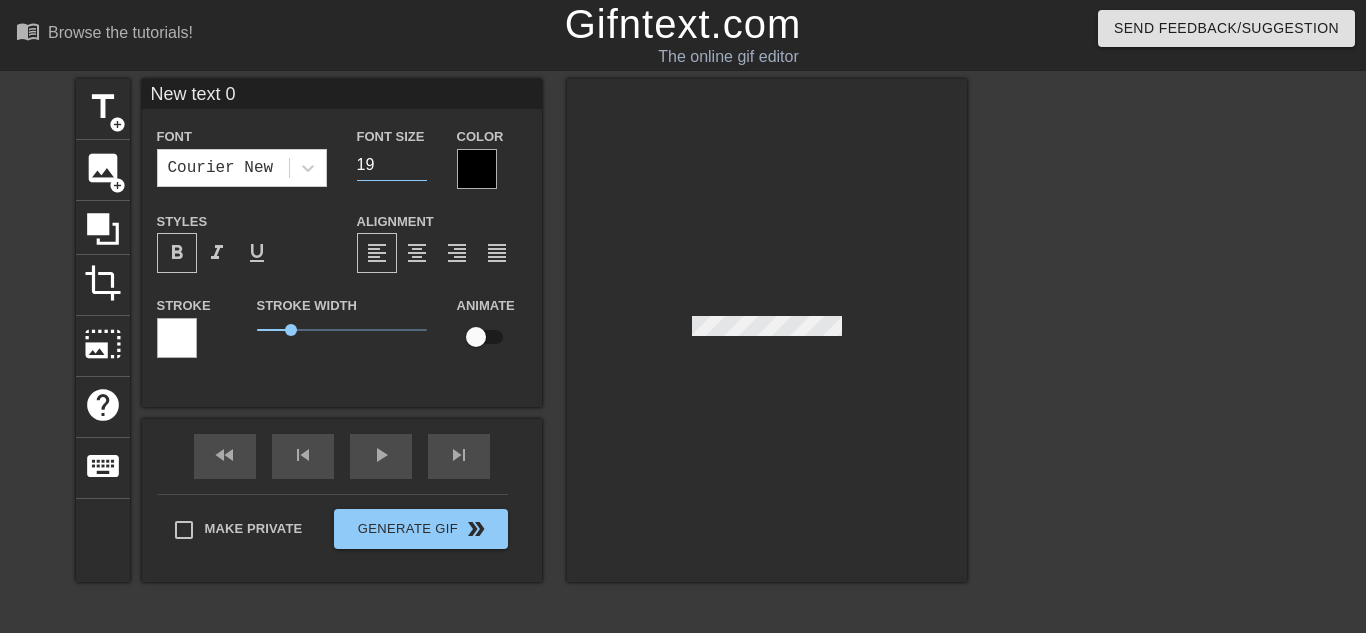 type on "19" 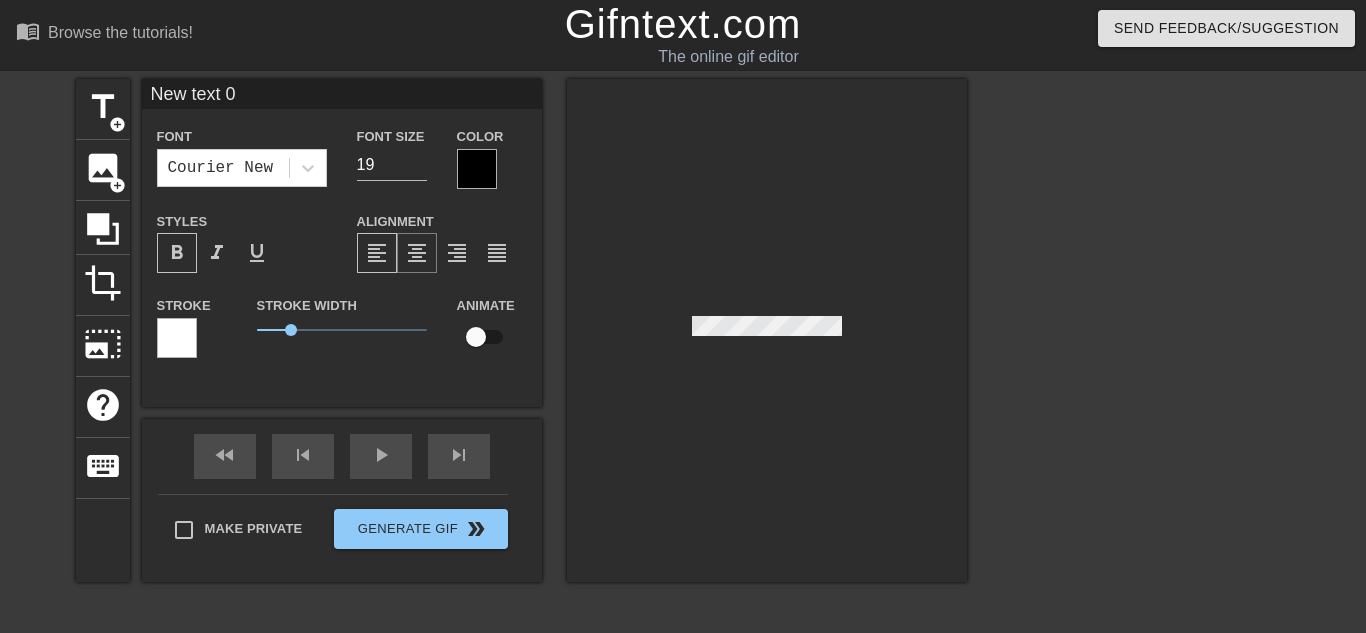 click on "format_align_center" at bounding box center (417, 253) 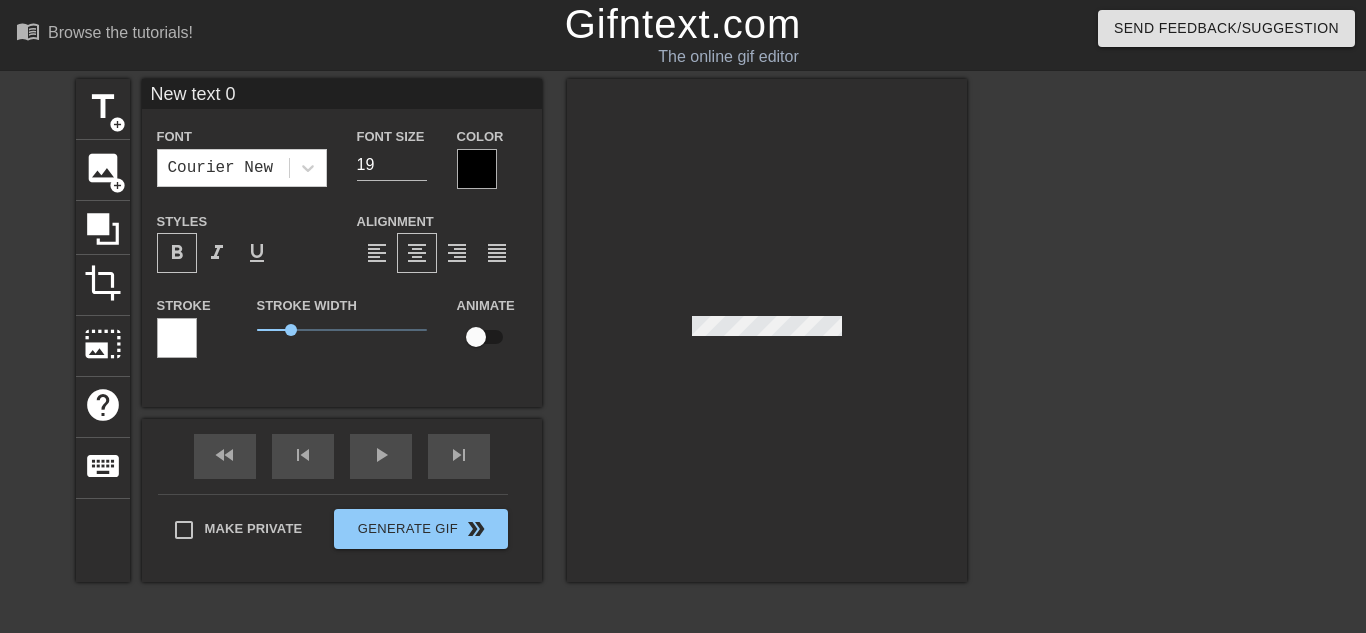 click at bounding box center (477, 169) 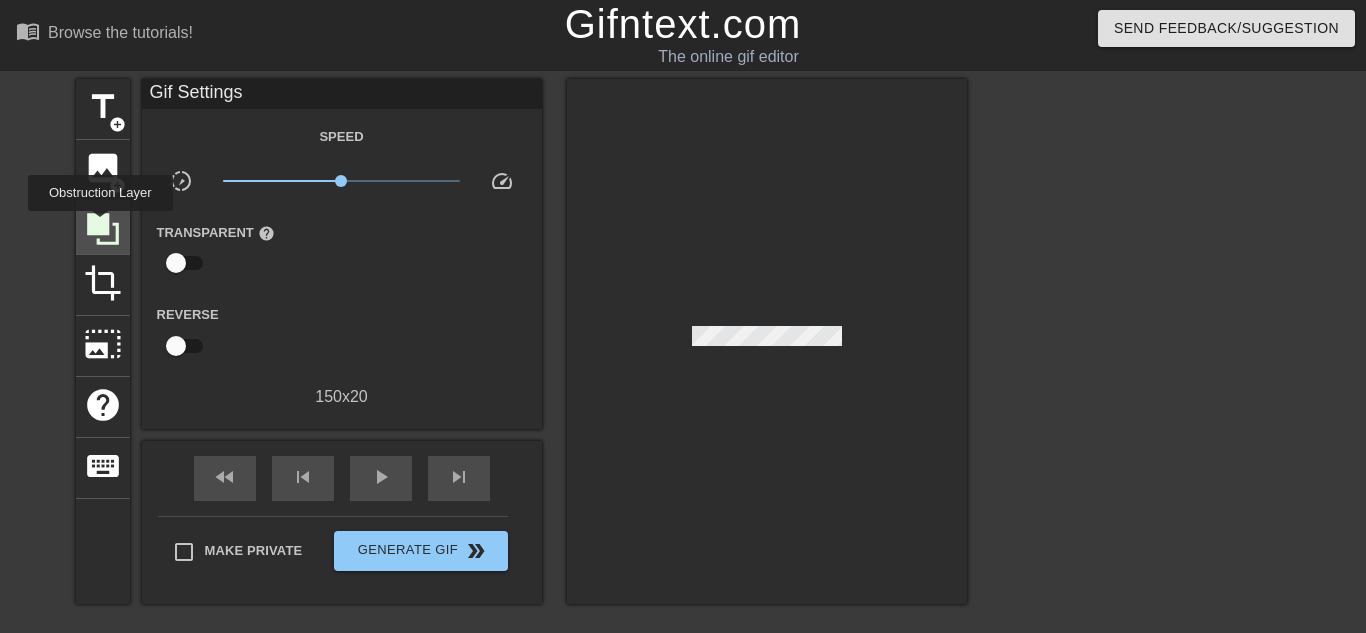 click 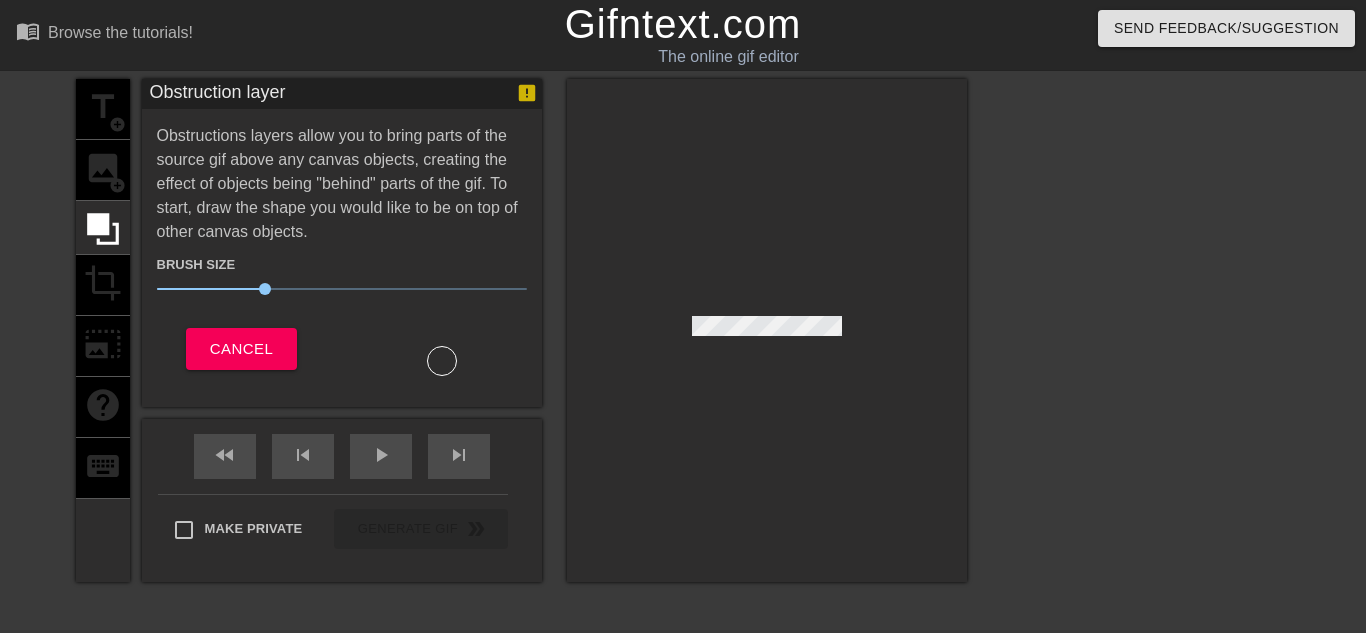 click on "title add_circle image add_circle crop photo_size_select_large help keyboard" at bounding box center [103, 330] 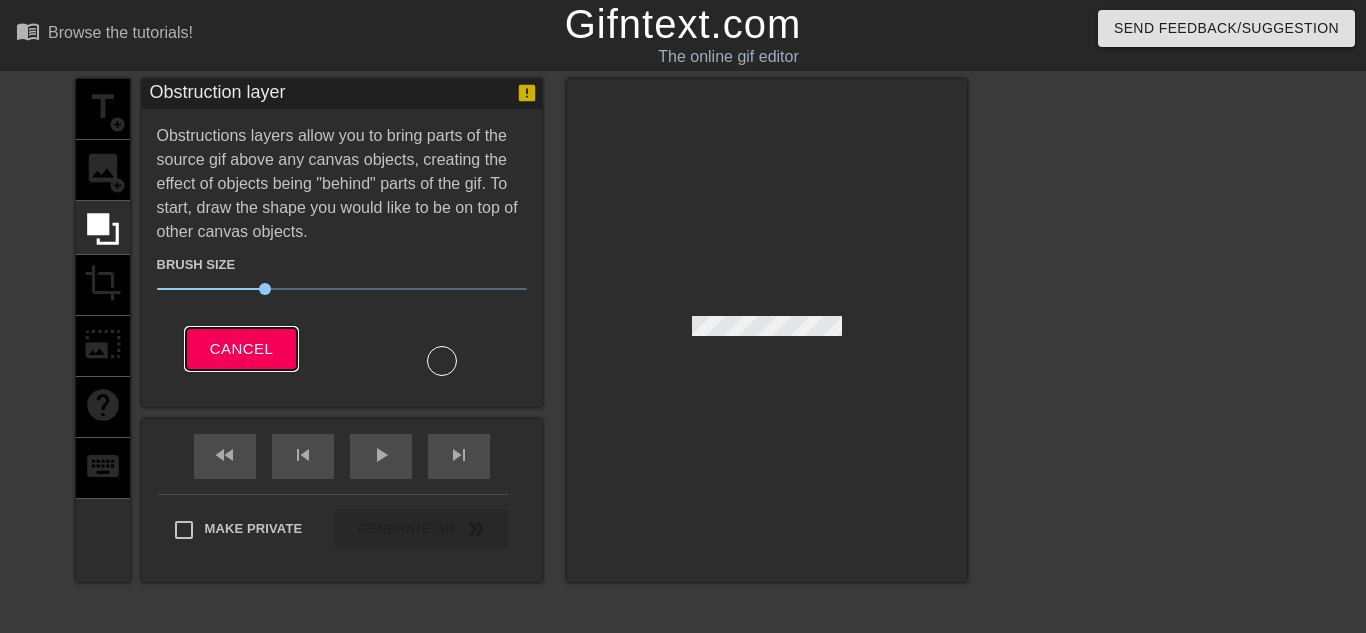click on "Cancel" at bounding box center [241, 349] 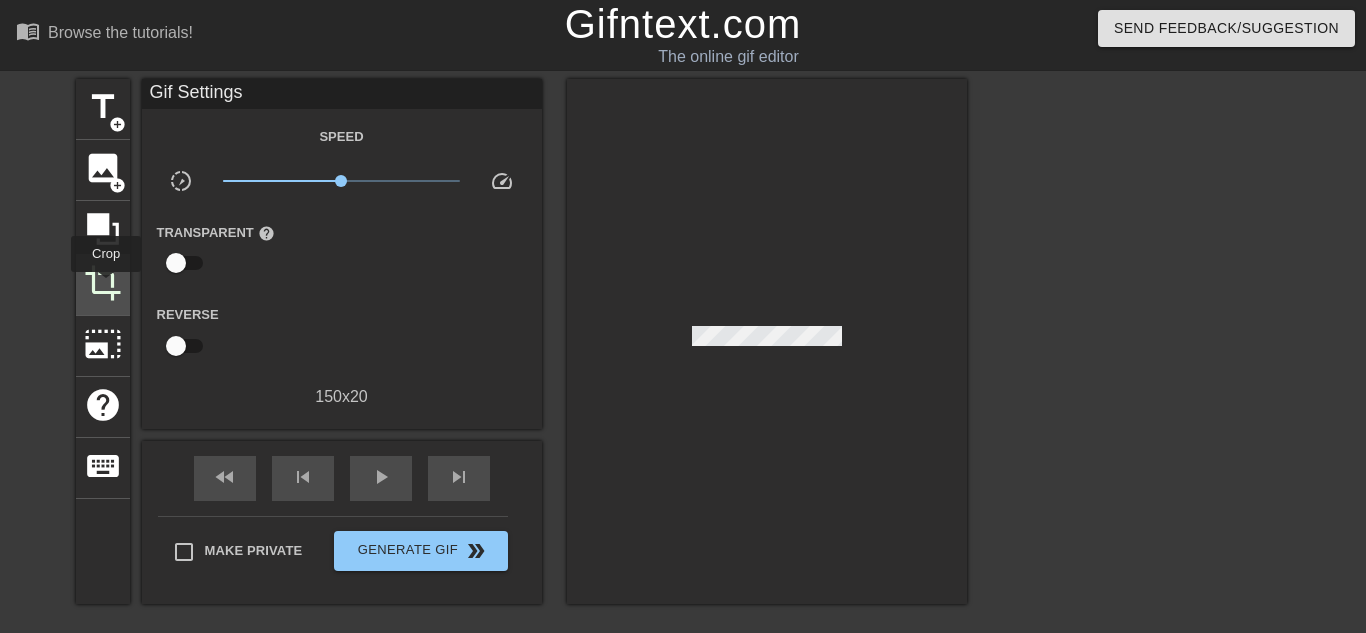 click on "crop" at bounding box center (103, 283) 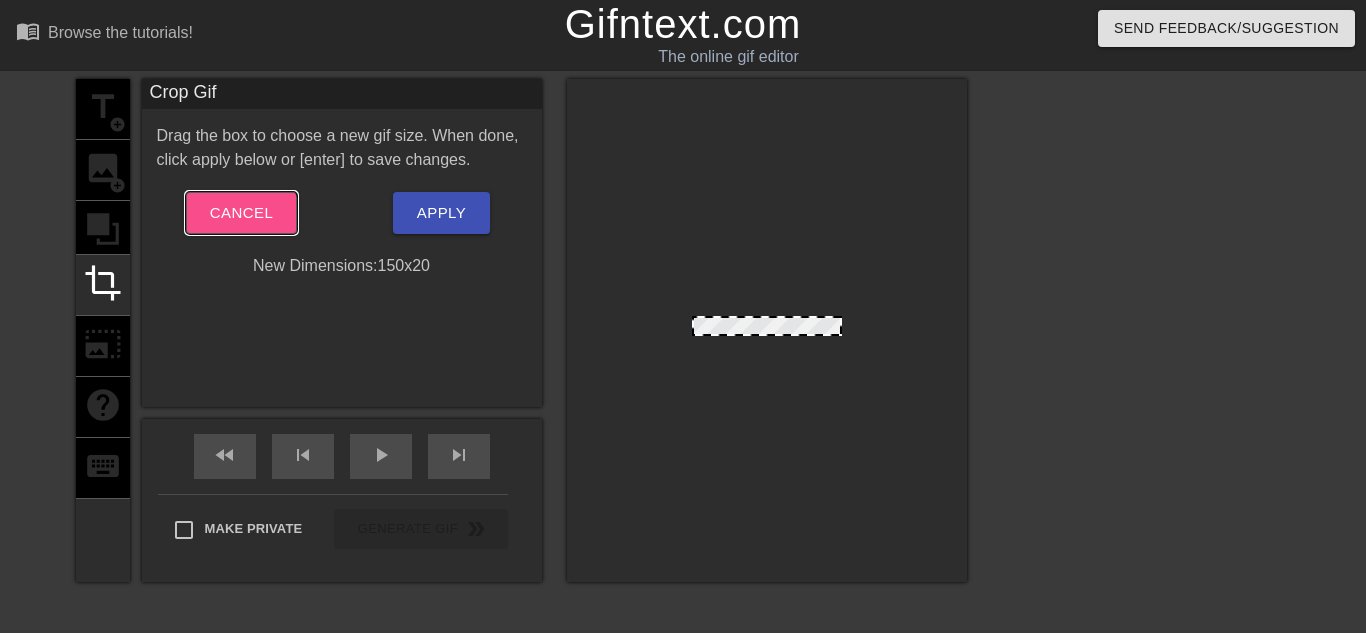 click on "Cancel" at bounding box center [241, 213] 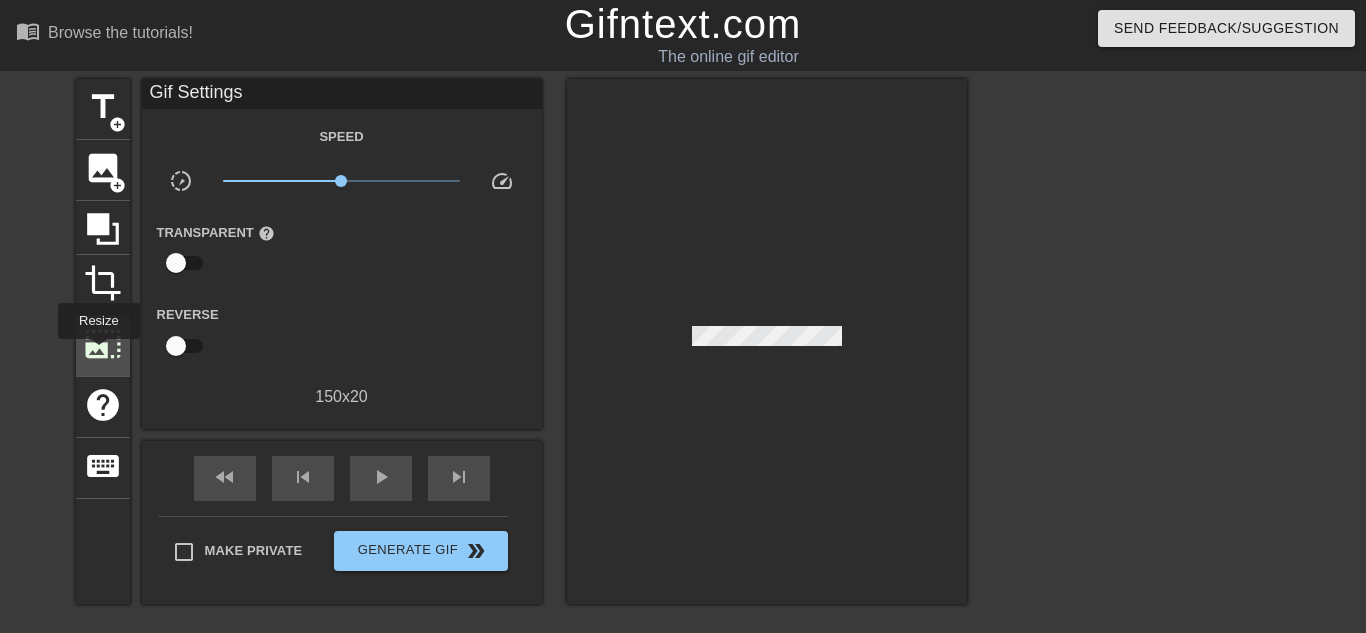 click on "photo_size_select_large" at bounding box center (103, 344) 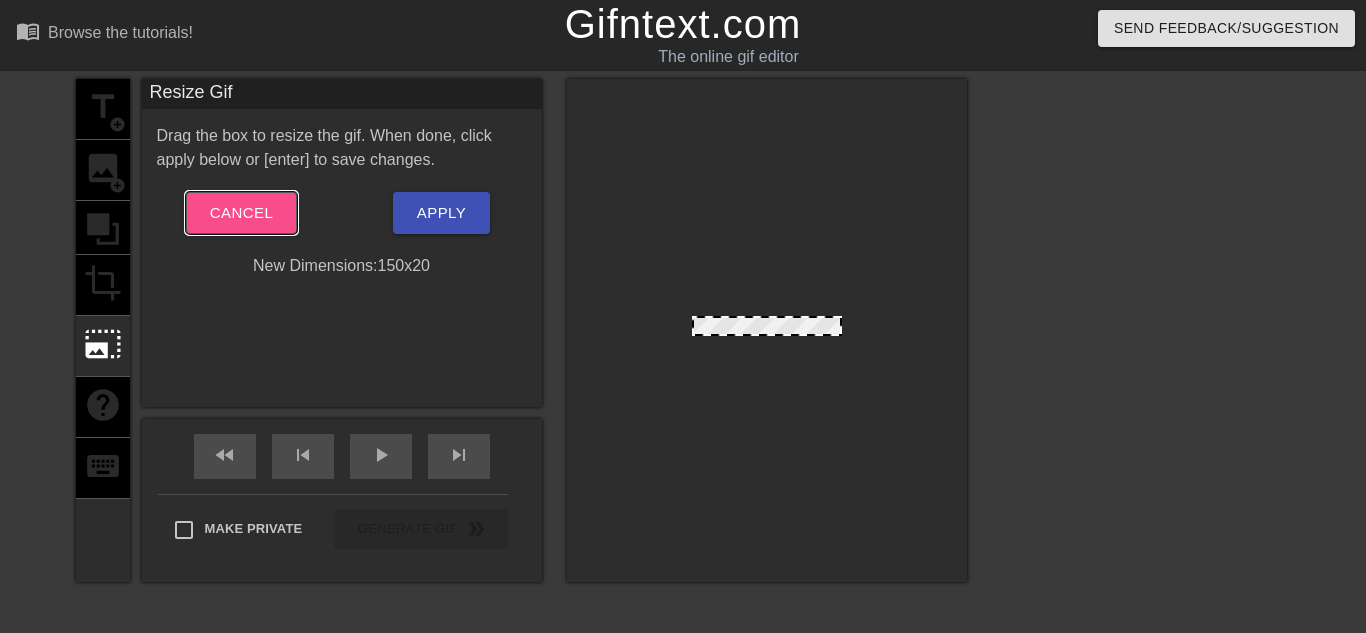 click on "Cancel" at bounding box center (241, 213) 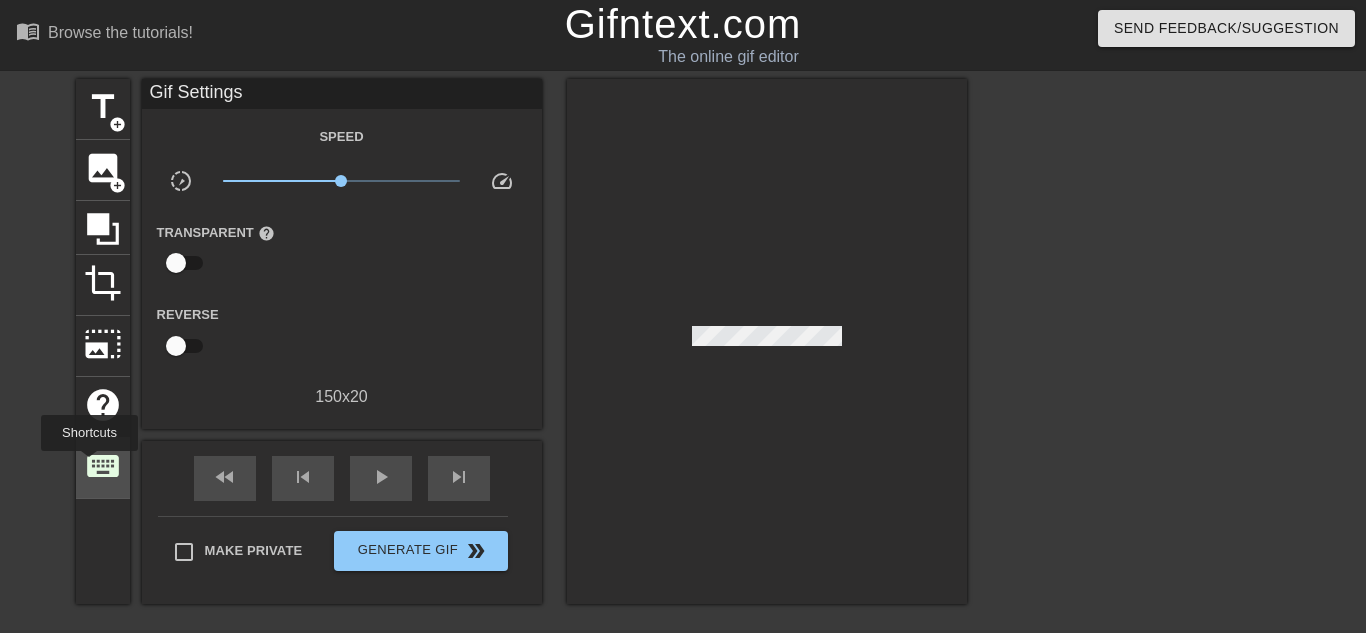 click on "keyboard" at bounding box center (103, 466) 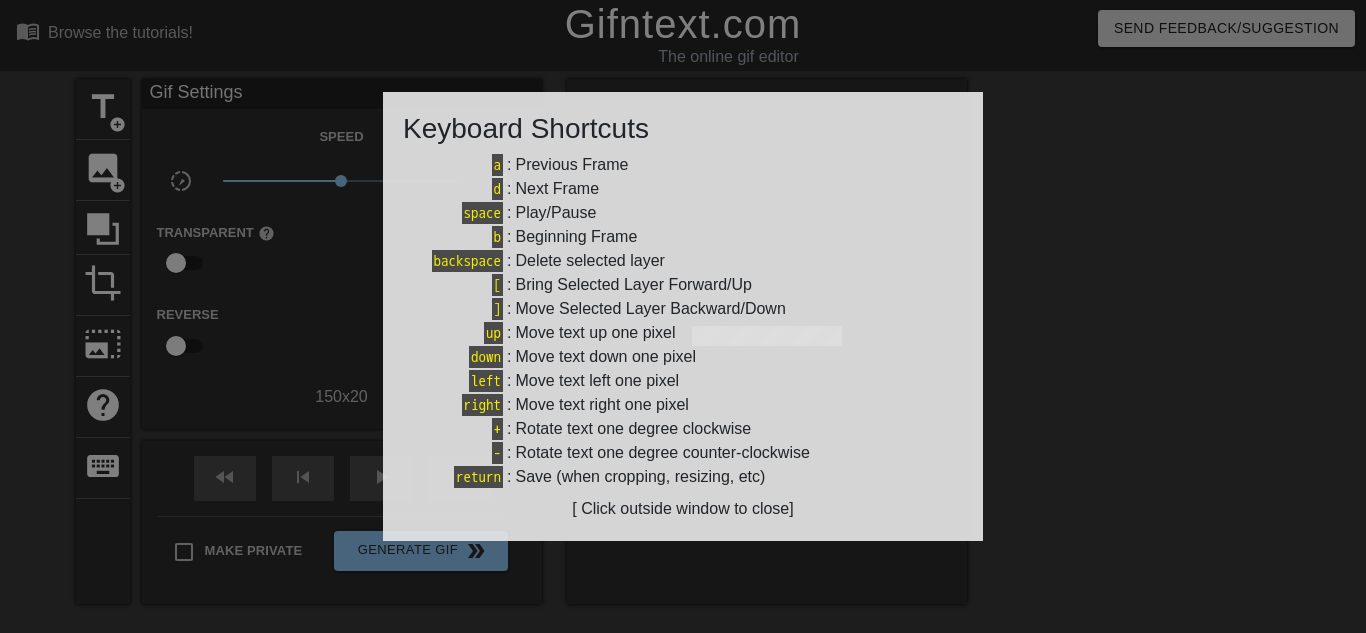 click at bounding box center [683, 316] 